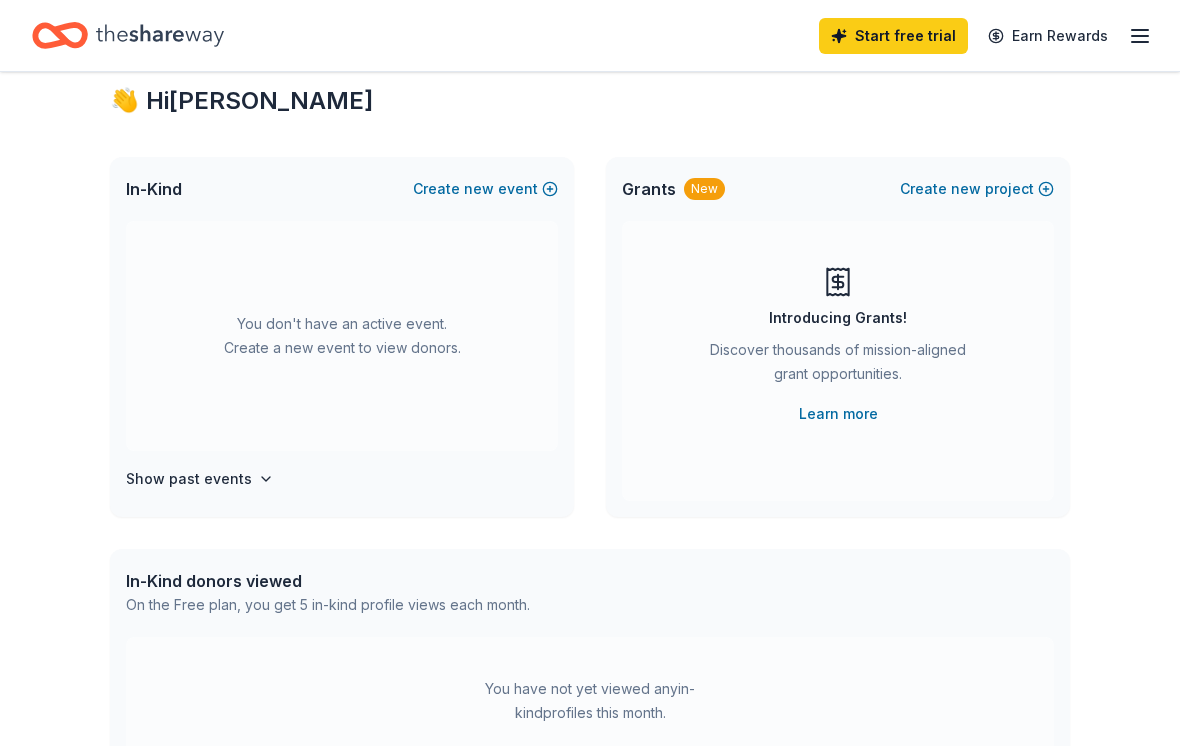 scroll, scrollTop: 0, scrollLeft: 0, axis: both 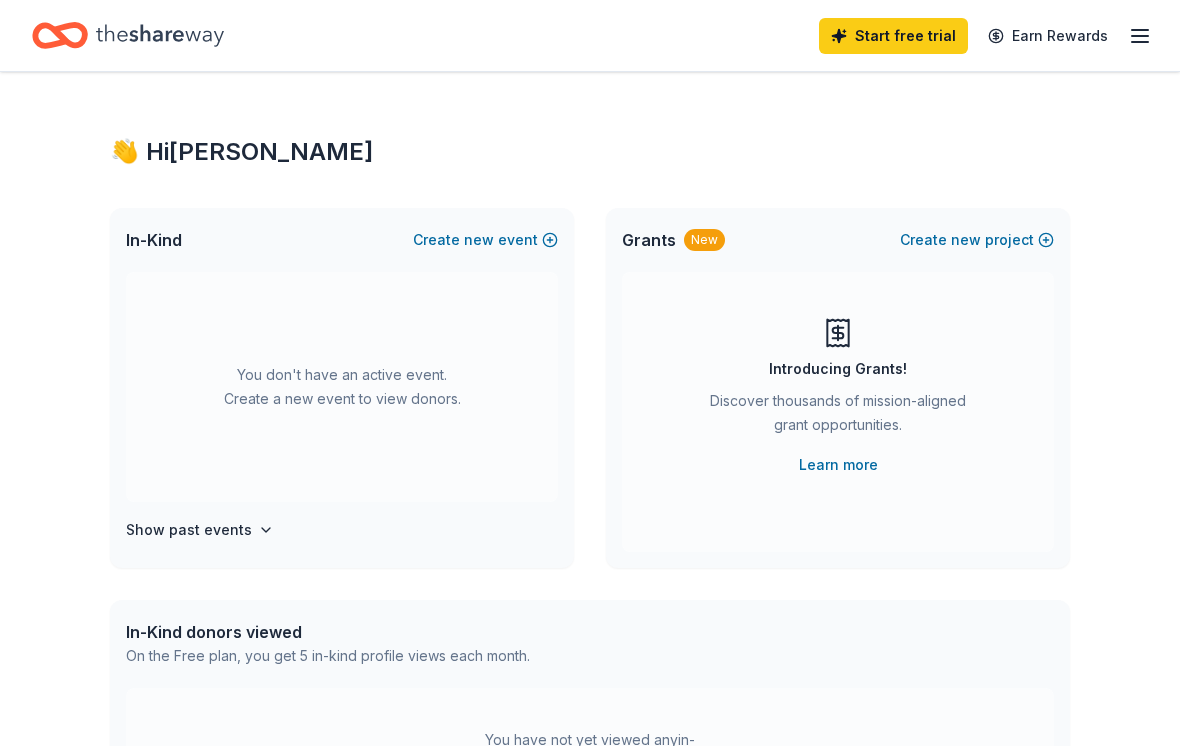 click on "new" at bounding box center [479, 240] 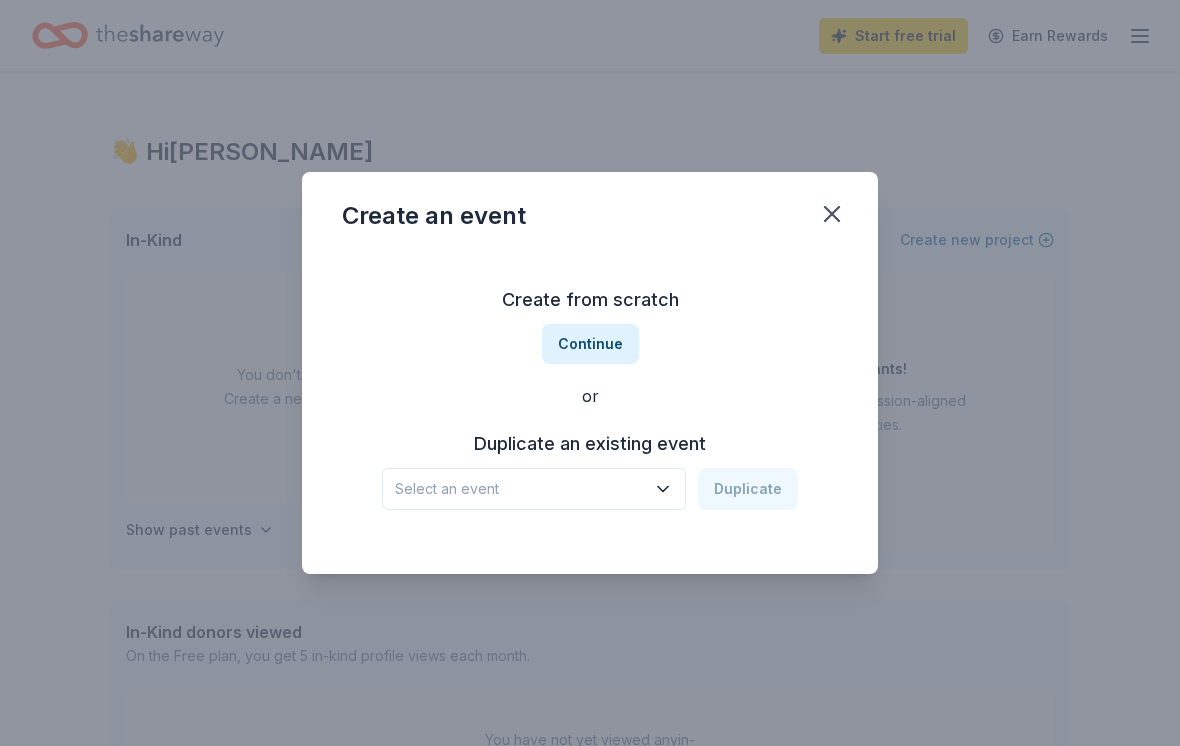 click on "Select an event" at bounding box center (534, 489) 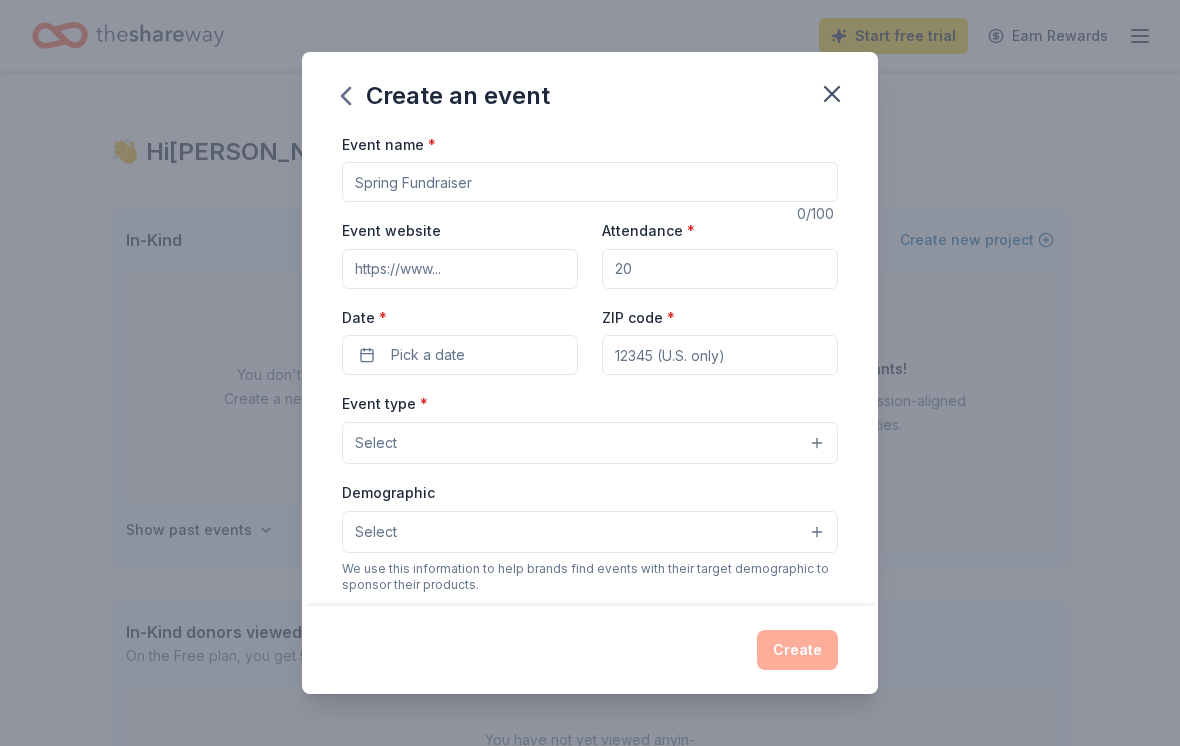 click on "Event name *" at bounding box center (590, 182) 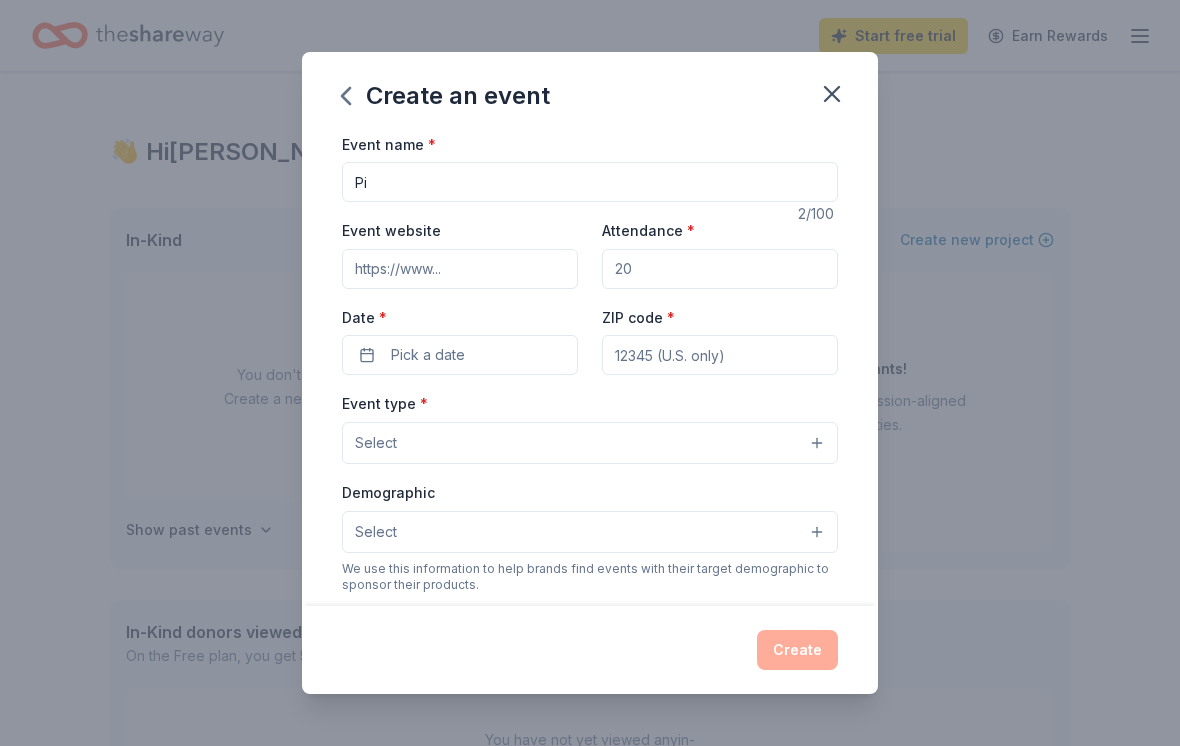 type on "P" 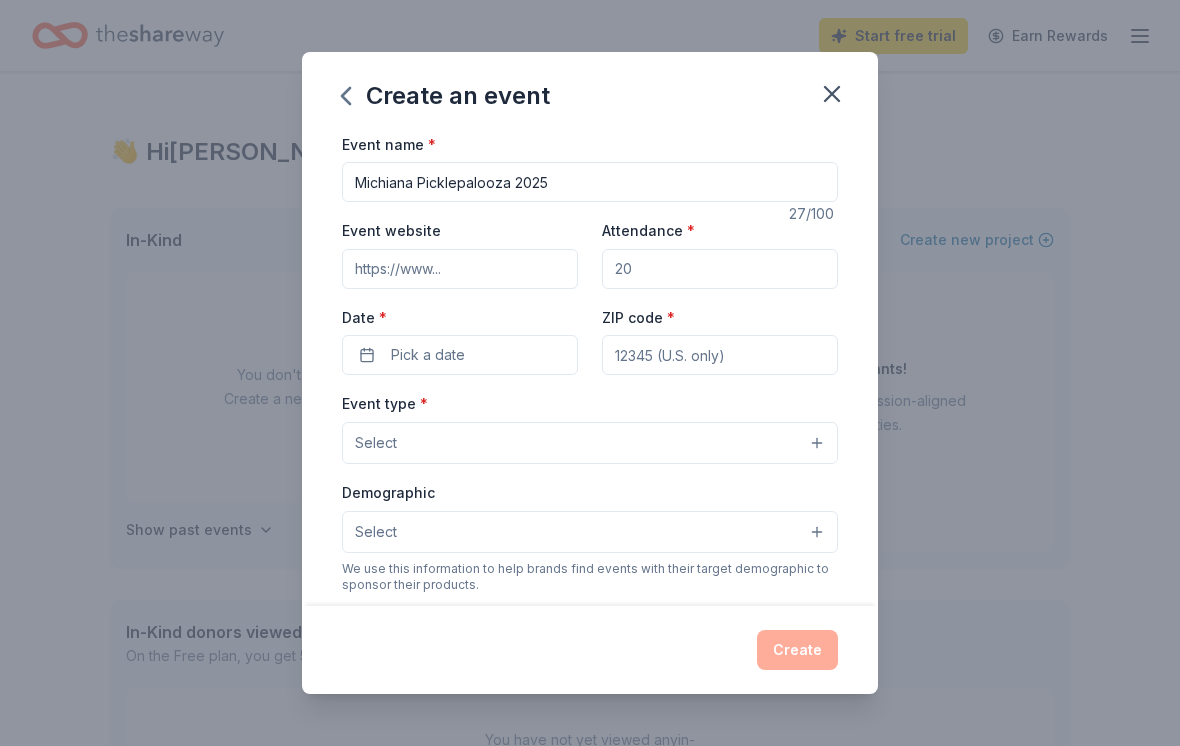 type on "Michiana Picklepalooza 2025" 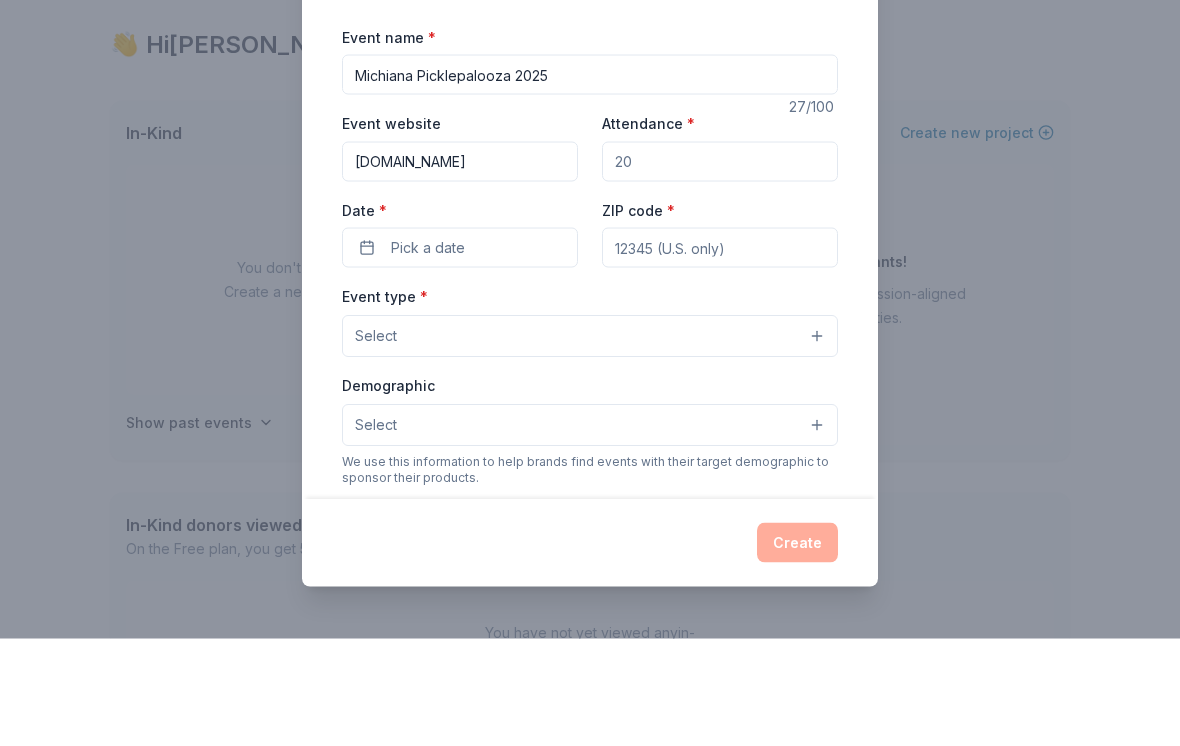 type on "Pickleballtournaments.com" 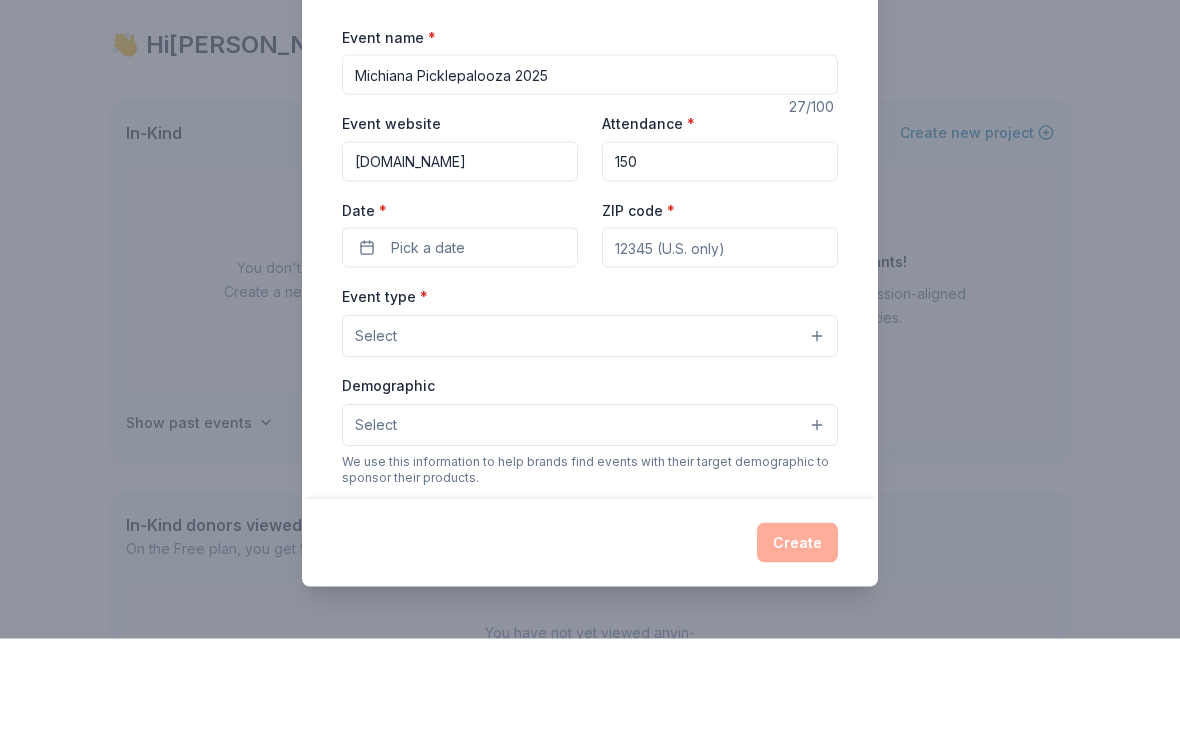 type on "150" 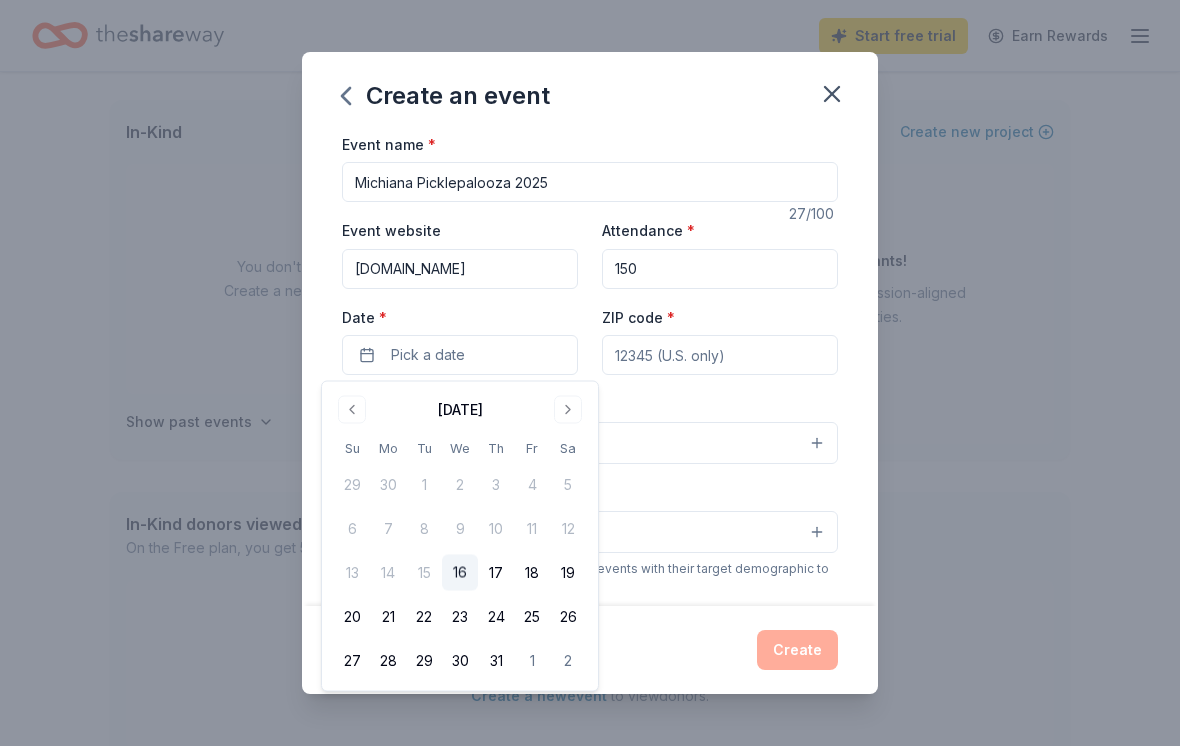 click at bounding box center [568, 410] 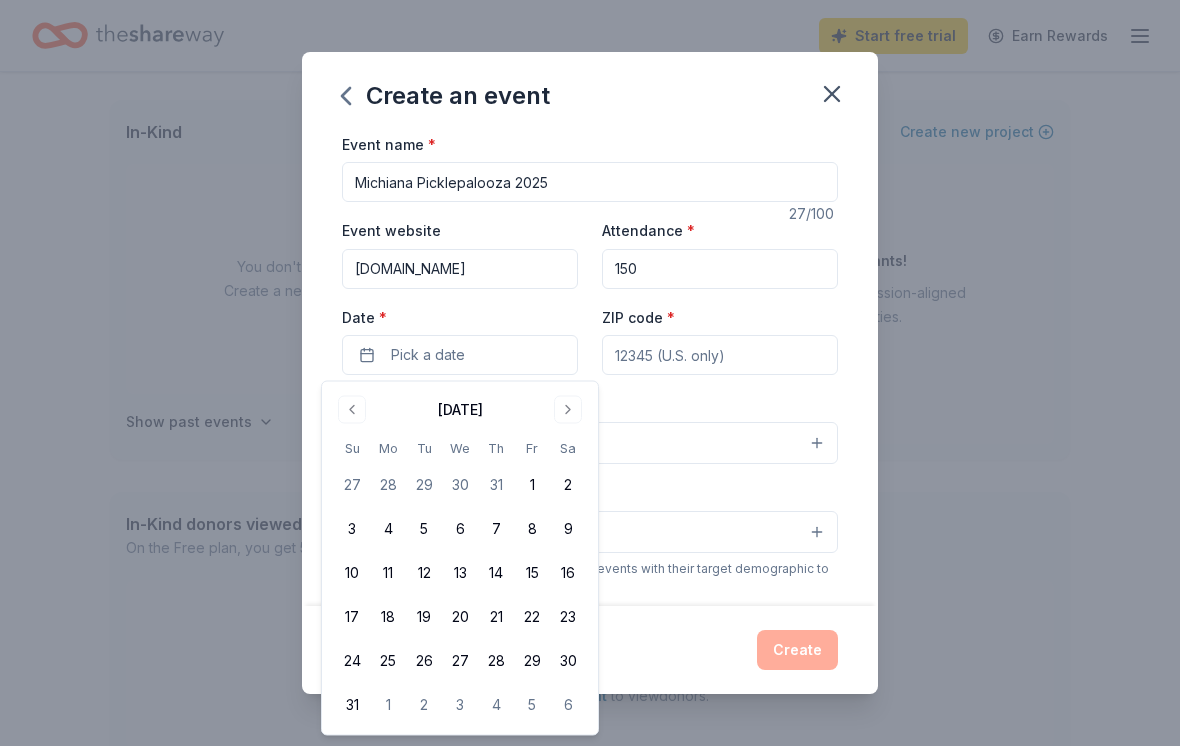 click at bounding box center (568, 410) 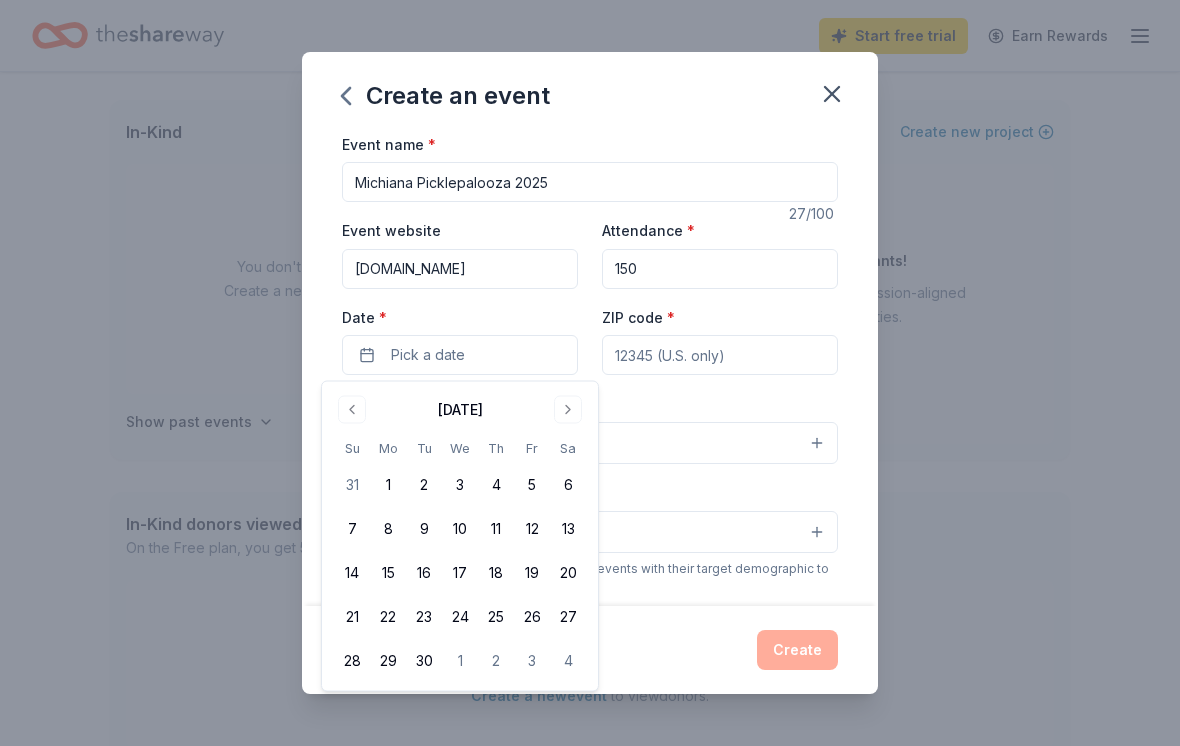 click on "6" at bounding box center (568, 485) 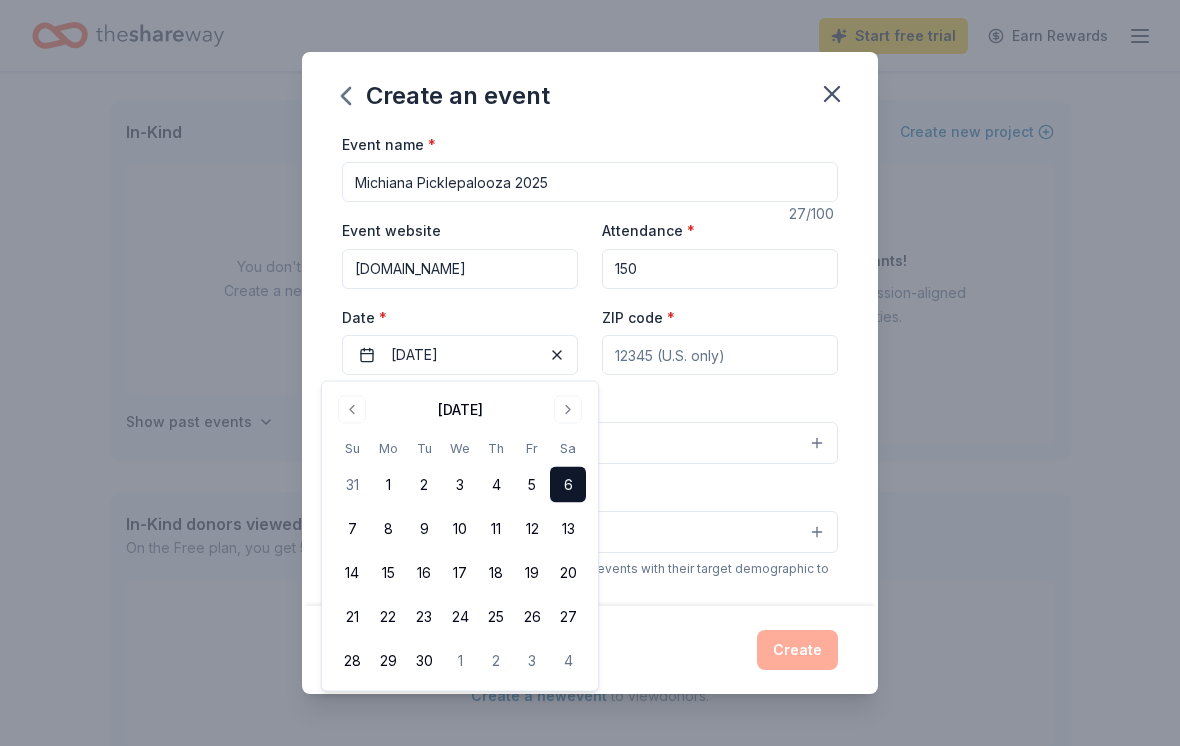 click on "ZIP code *" at bounding box center [720, 355] 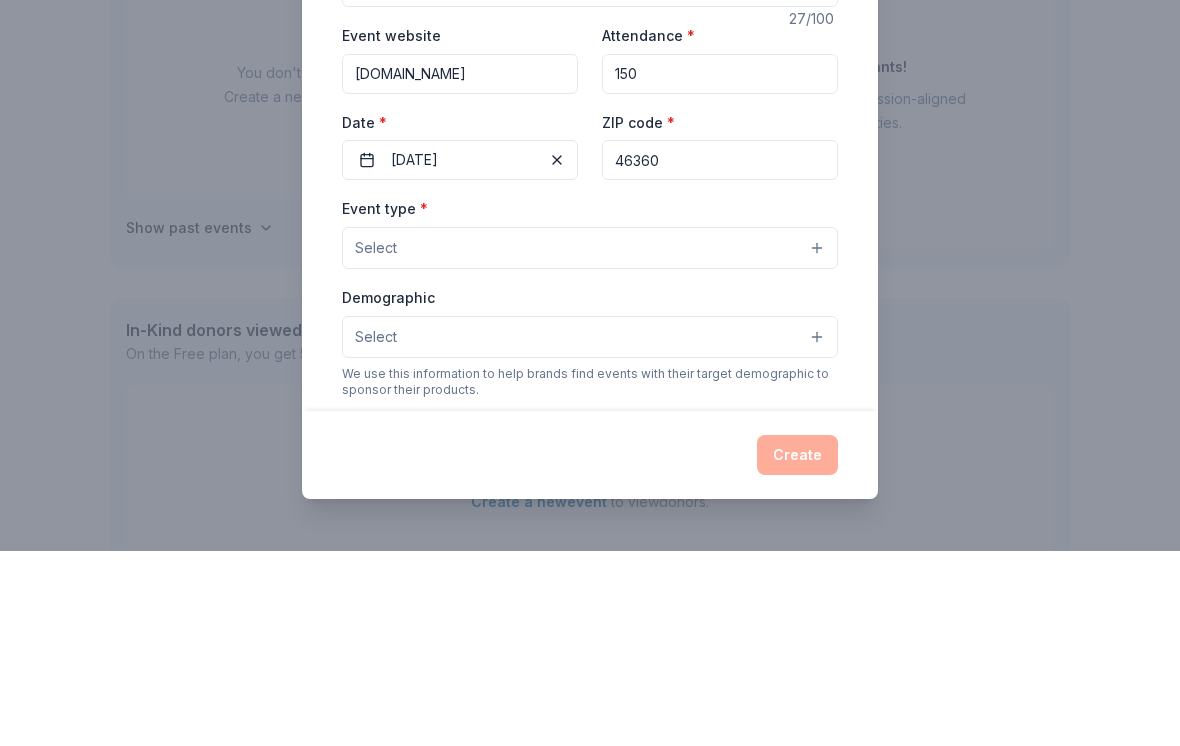type on "46360" 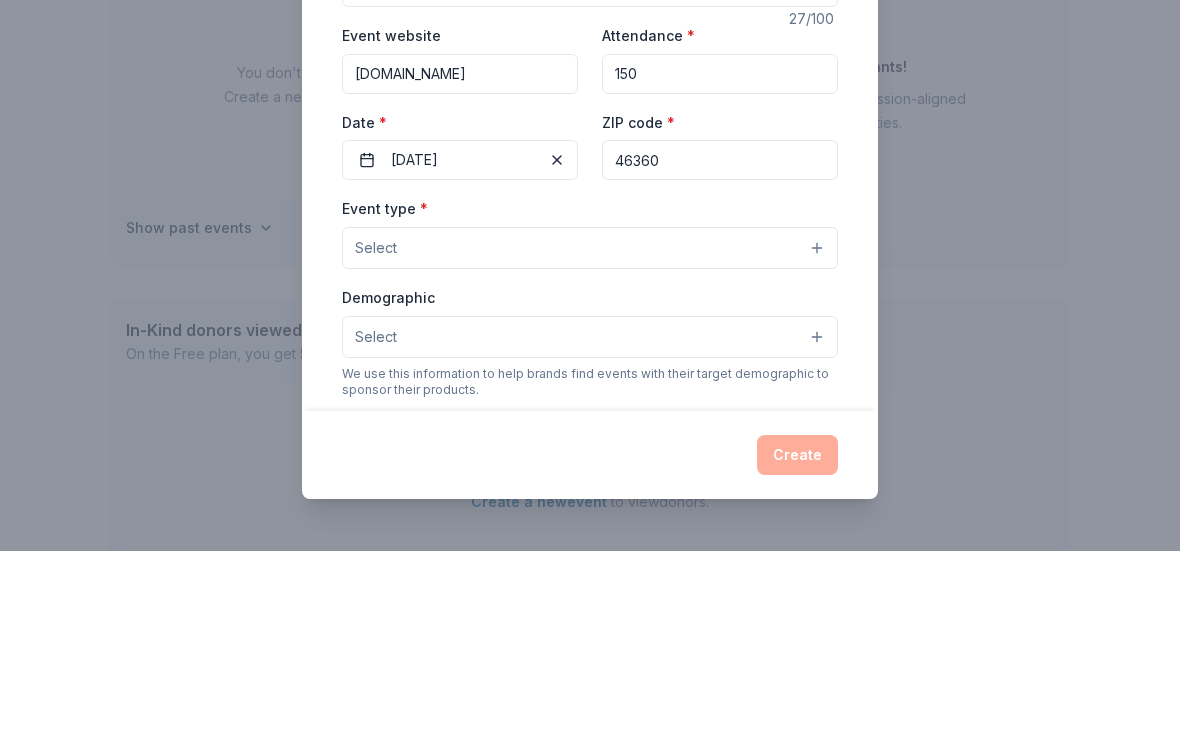 scroll, scrollTop: 303, scrollLeft: 0, axis: vertical 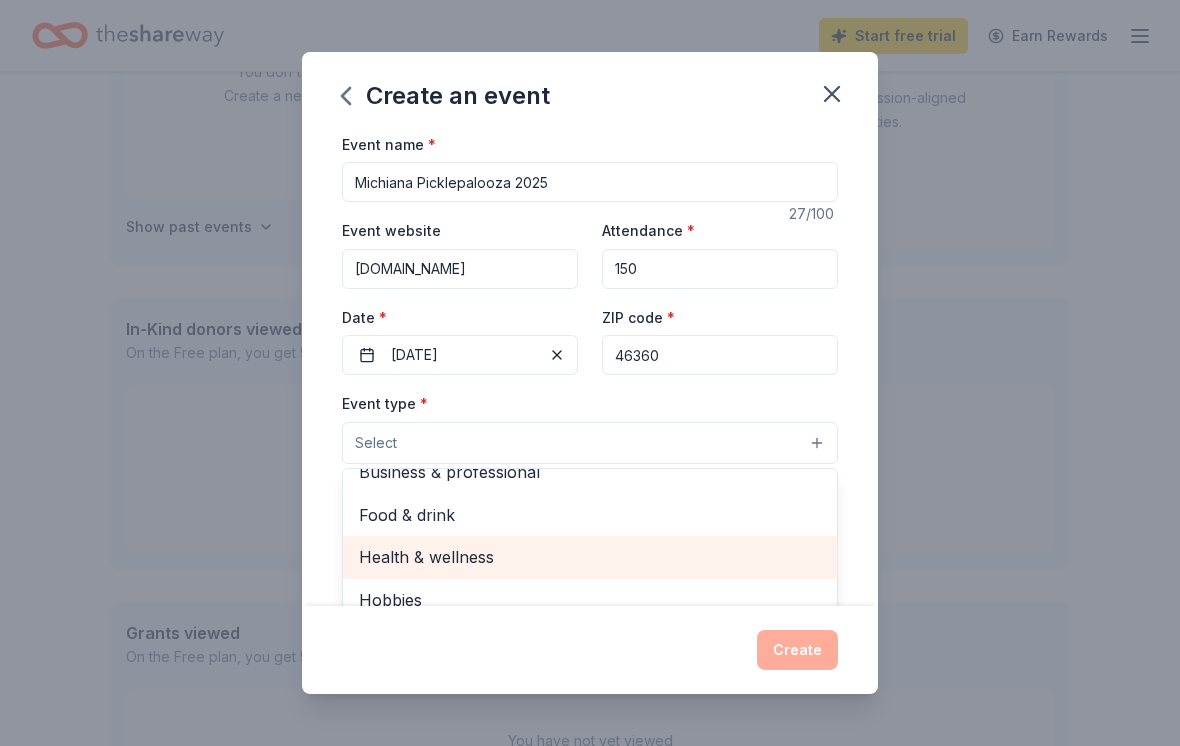 click on "Health & wellness" at bounding box center (590, 557) 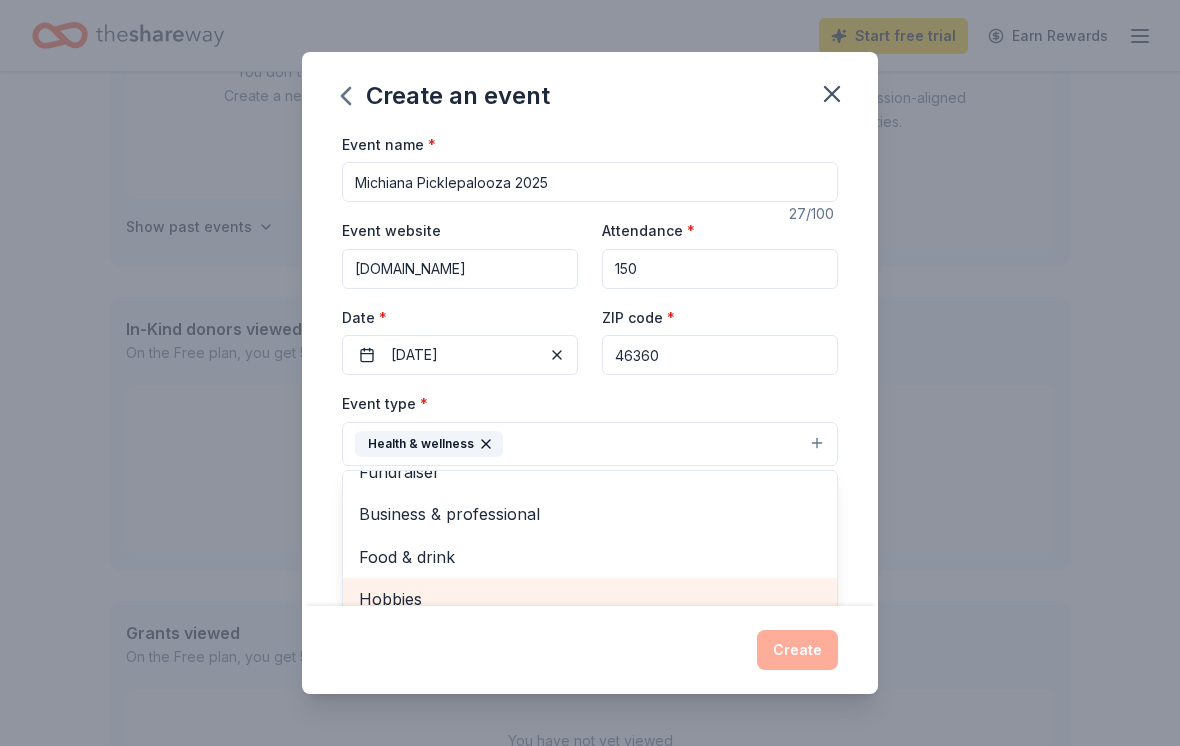 scroll, scrollTop: 22, scrollLeft: 0, axis: vertical 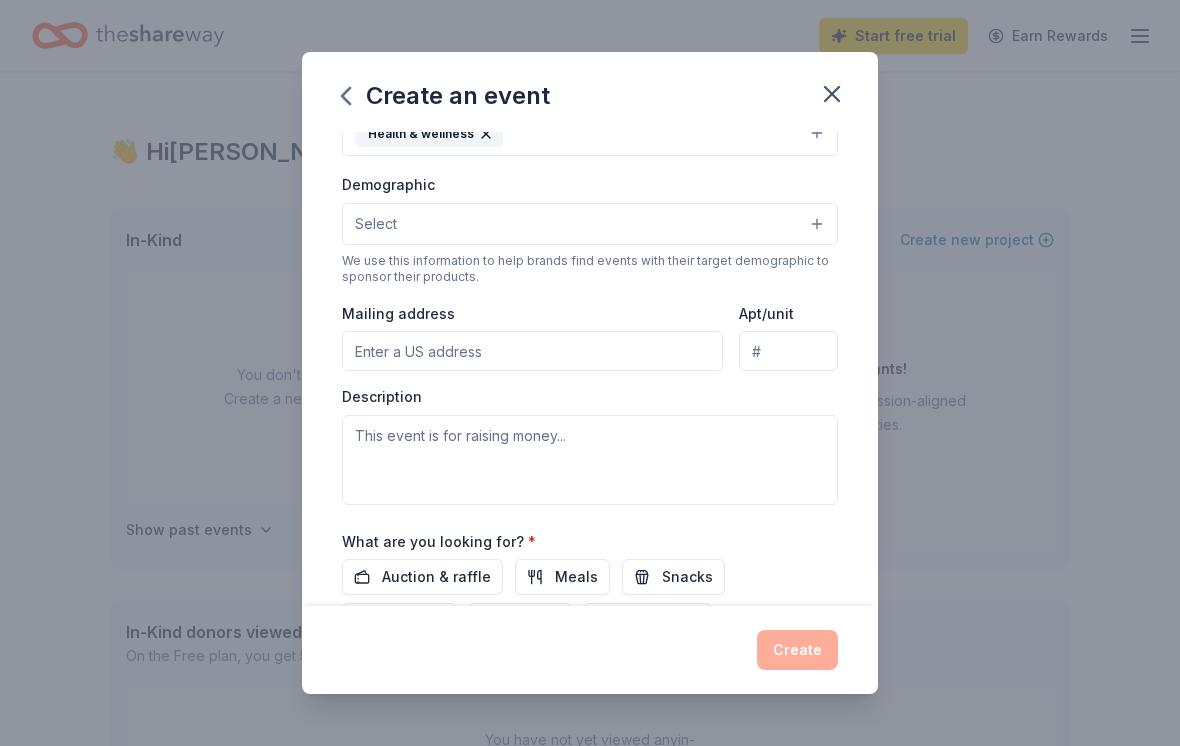 click on "Event name * Michiana Picklepalooza 2025 27 /100 Event website Pickleballtournaments.com Attendance * 150 Date * 09/06/2025 ZIP code * 46360 Event type * Health & wellness Demographic Select We use this information to help brands find events with their target demographic to sponsor their products. Mailing address Apt/unit Description What are you looking for? * Auction & raffle Meals Snacks Desserts Alcohol Beverages Send me reminders Email me reminders of donor application deadlines Recurring event" at bounding box center [590, 369] 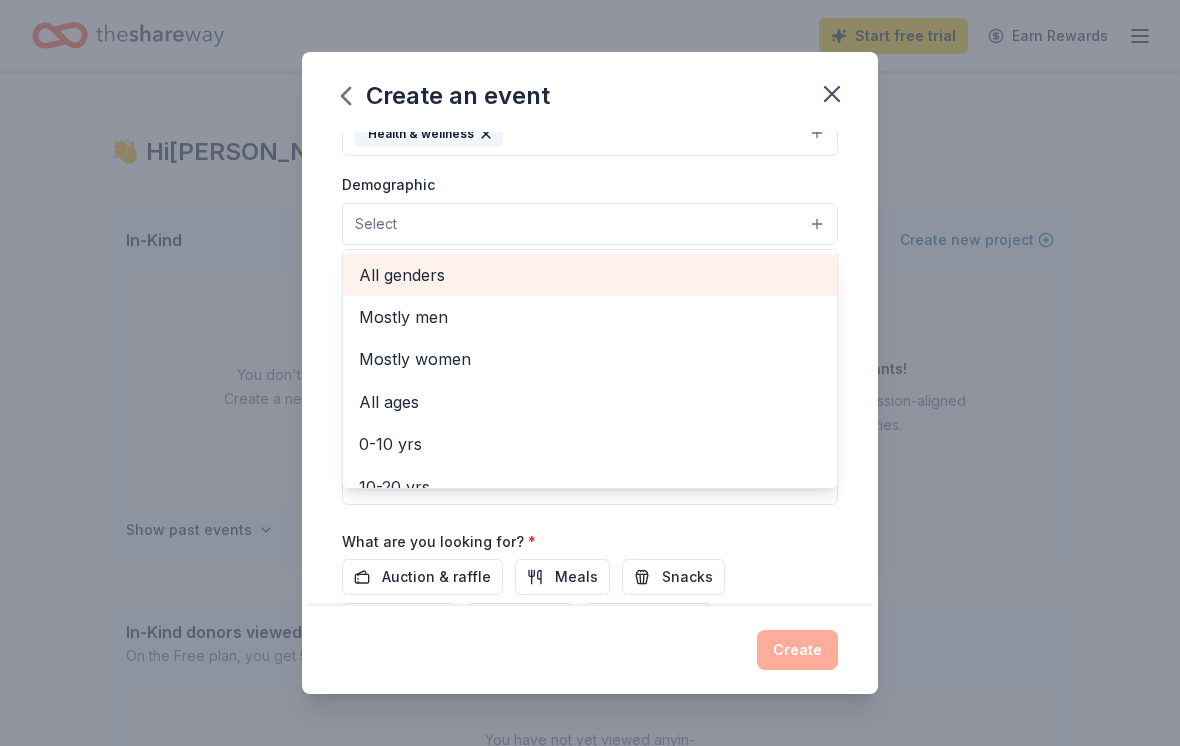 click on "All genders" at bounding box center [590, 275] 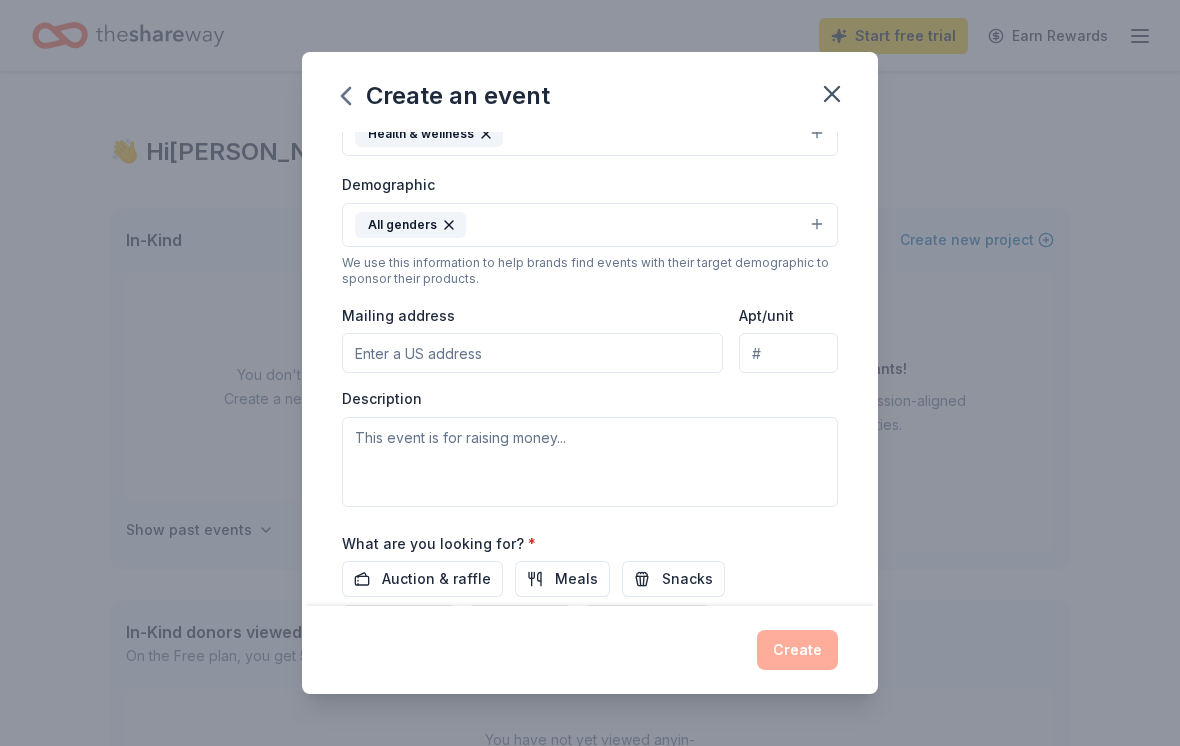 click on "Mailing address" at bounding box center [532, 353] 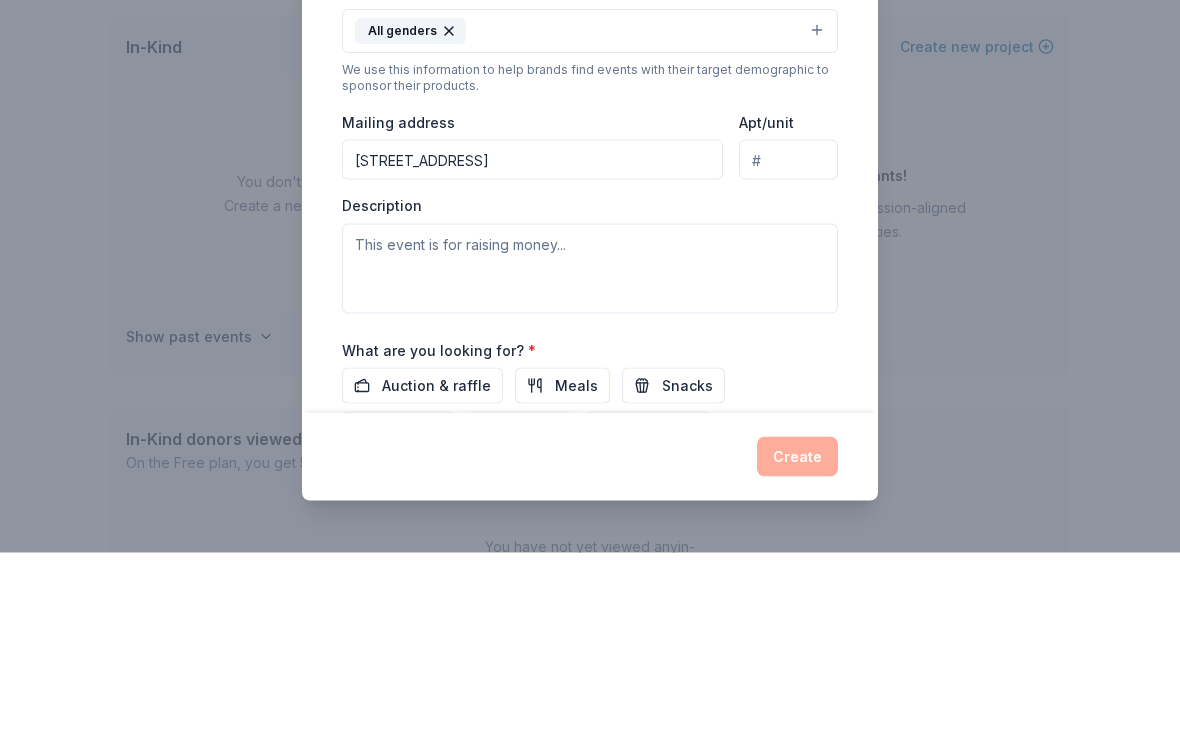 type on "1605 Hidden Hills Trail, Long Beach, IN, 46360" 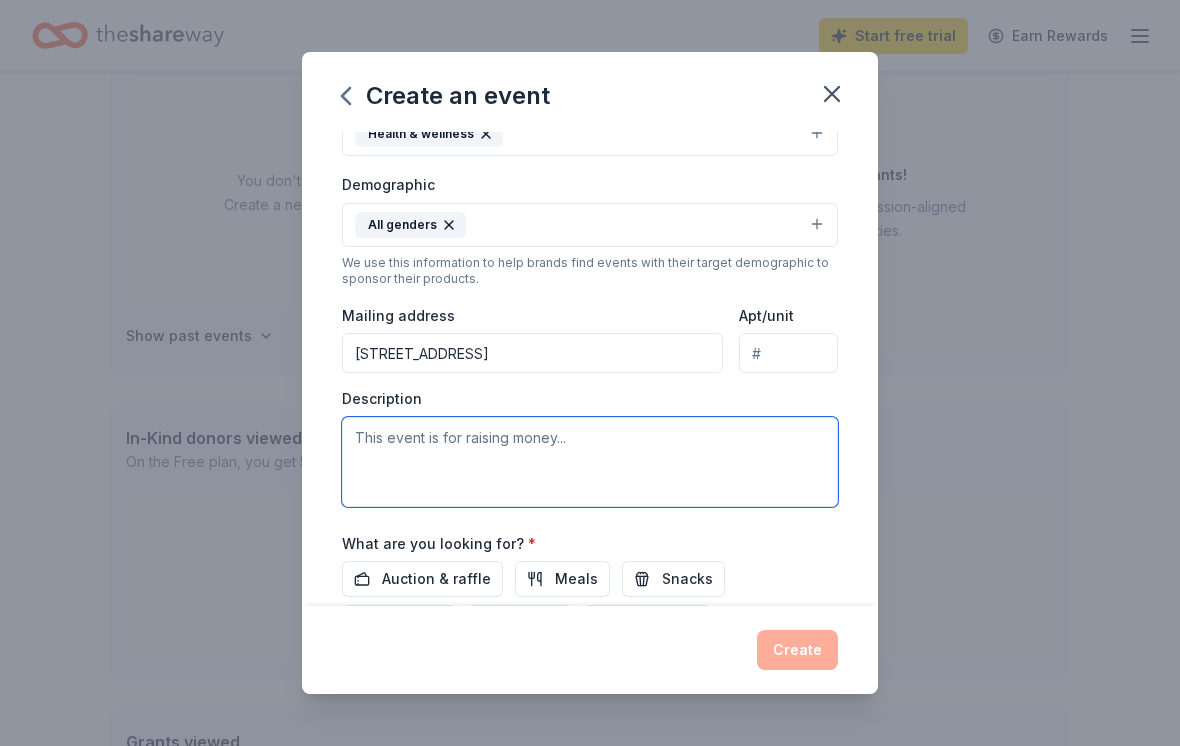 click at bounding box center (590, 462) 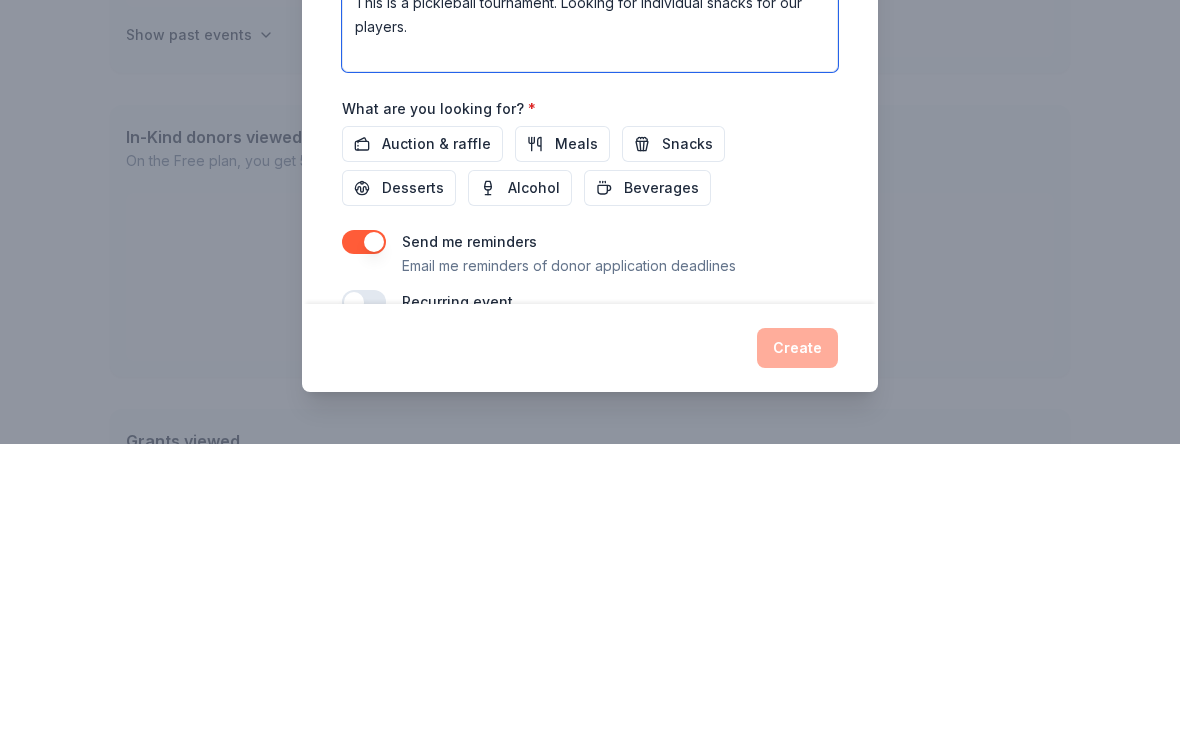 scroll, scrollTop: 450, scrollLeft: 0, axis: vertical 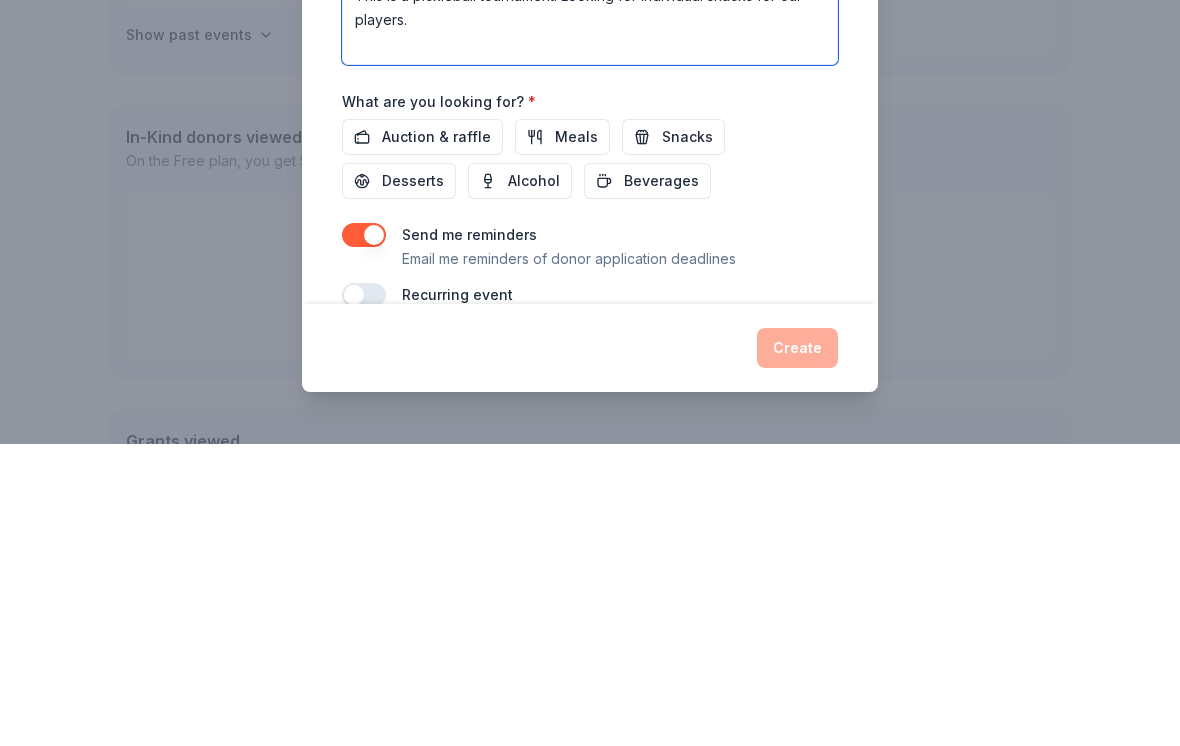 type on "This is a pickleball tournament. Looking for individual snacks for our players." 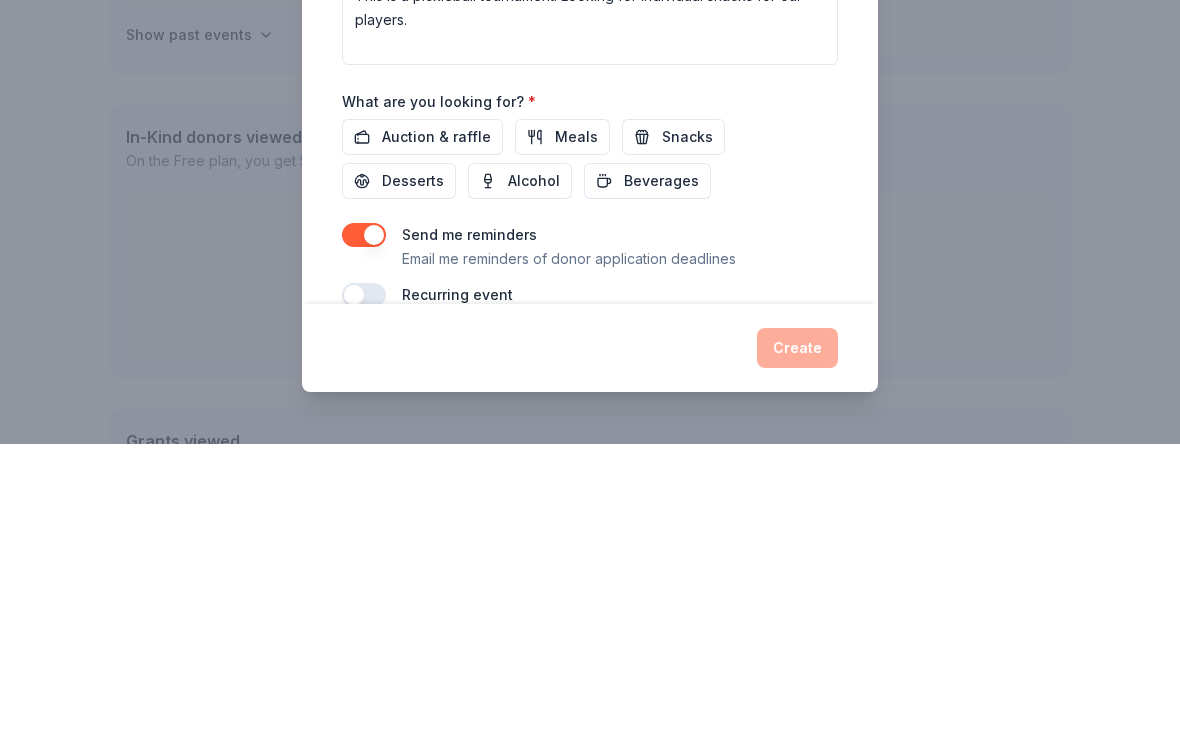 click on "Snacks" at bounding box center (687, 439) 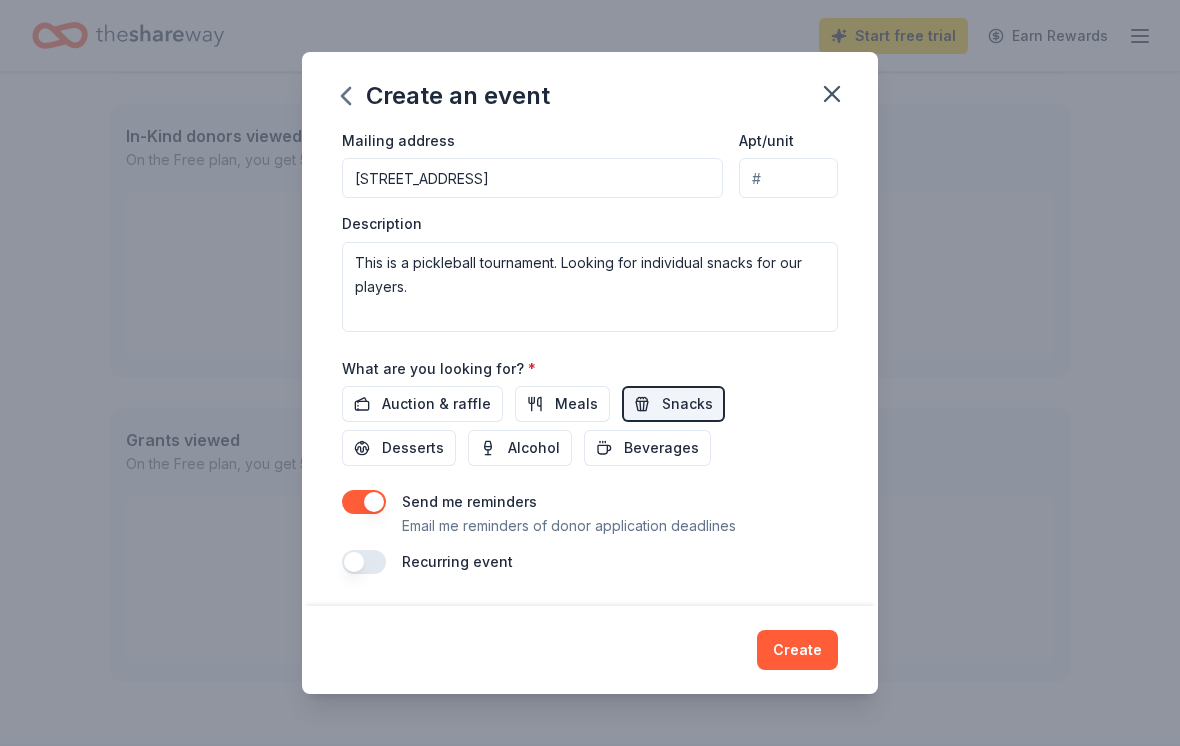 scroll, scrollTop: 487, scrollLeft: 0, axis: vertical 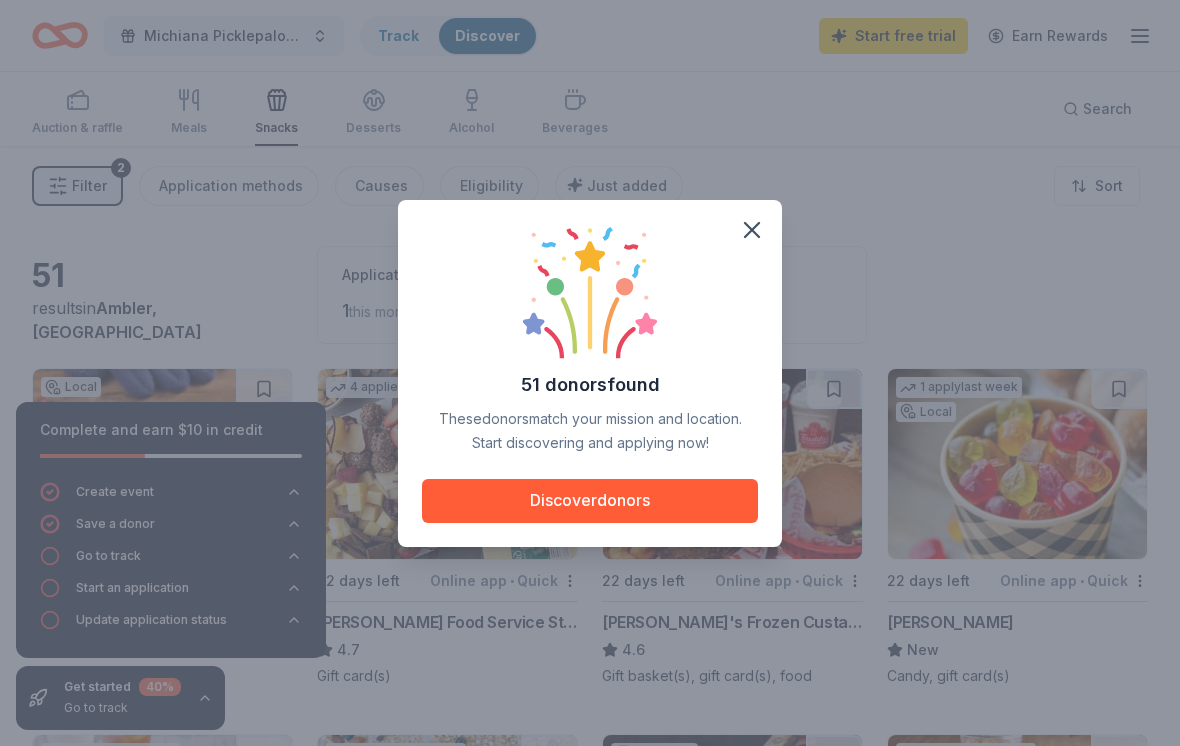click on "Discover  donors" at bounding box center (590, 501) 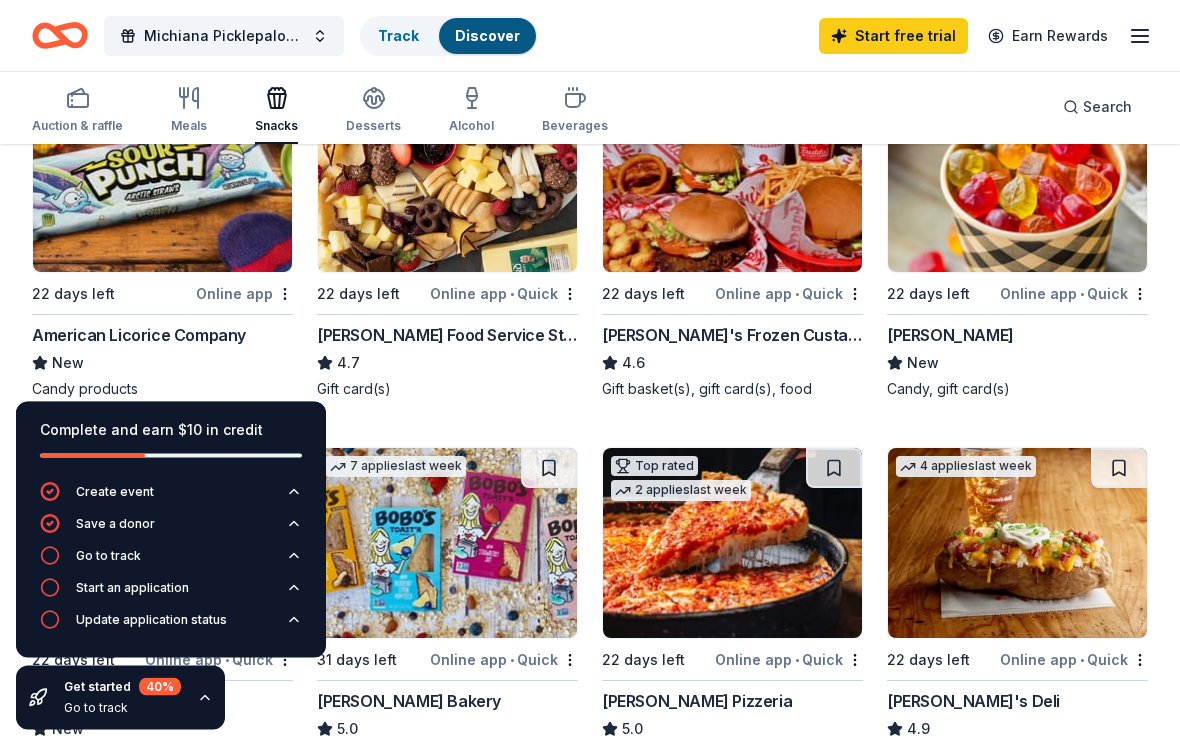 scroll, scrollTop: 280, scrollLeft: 0, axis: vertical 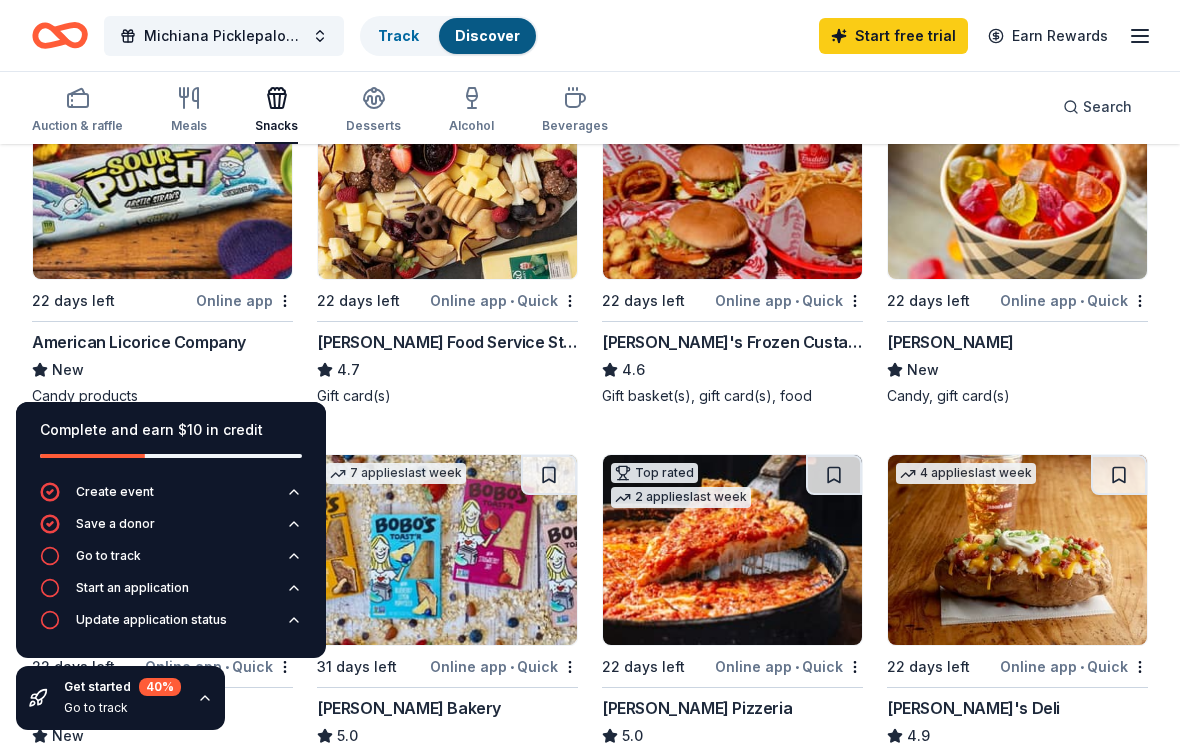 click on "Online app" at bounding box center (244, 300) 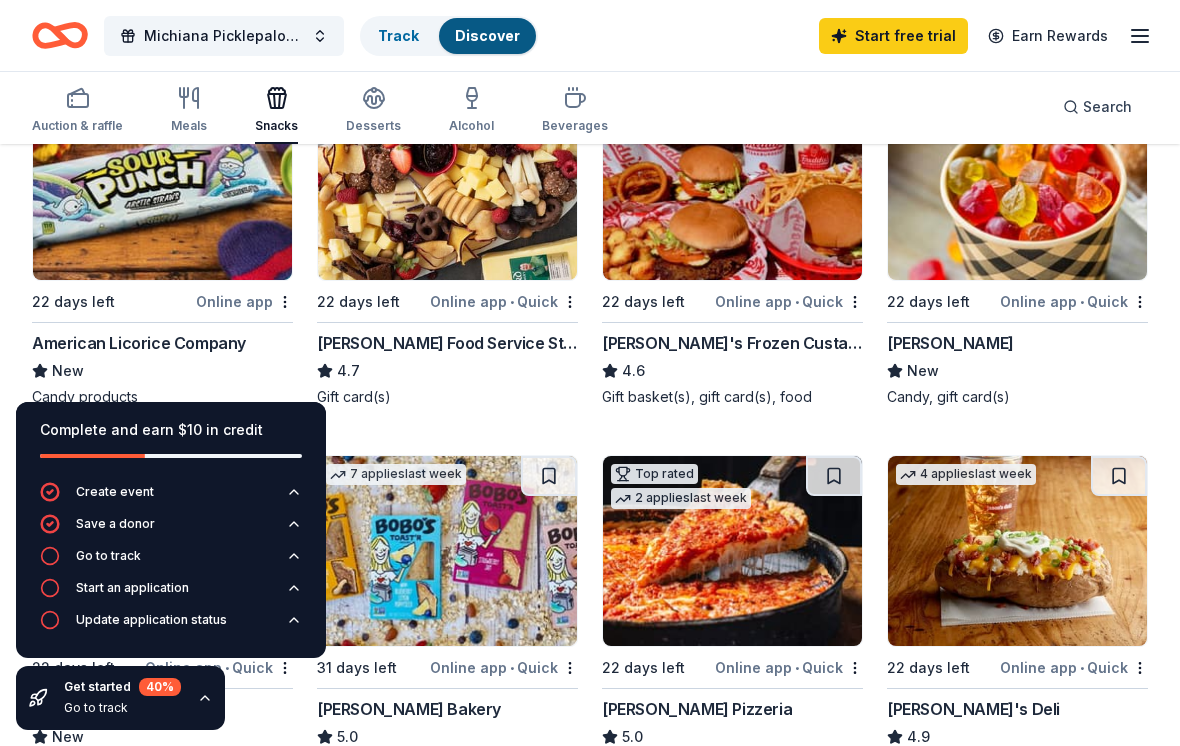 click at bounding box center (1017, 185) 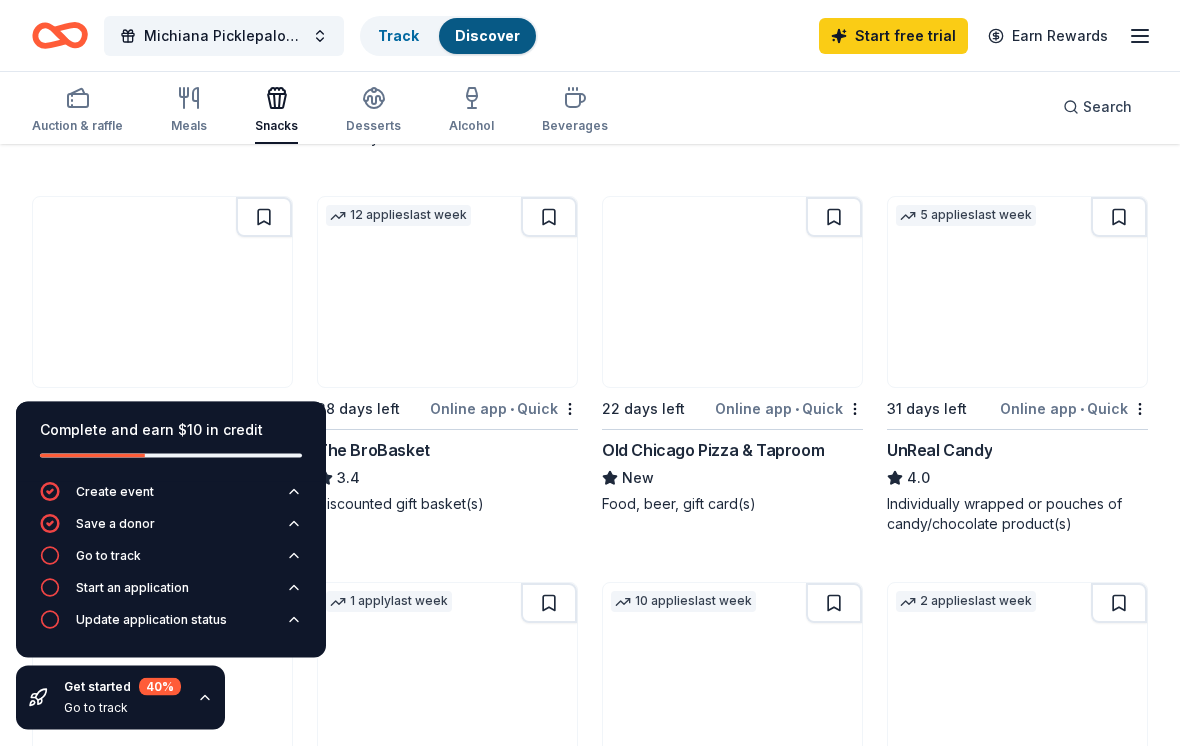 scroll, scrollTop: 1290, scrollLeft: 0, axis: vertical 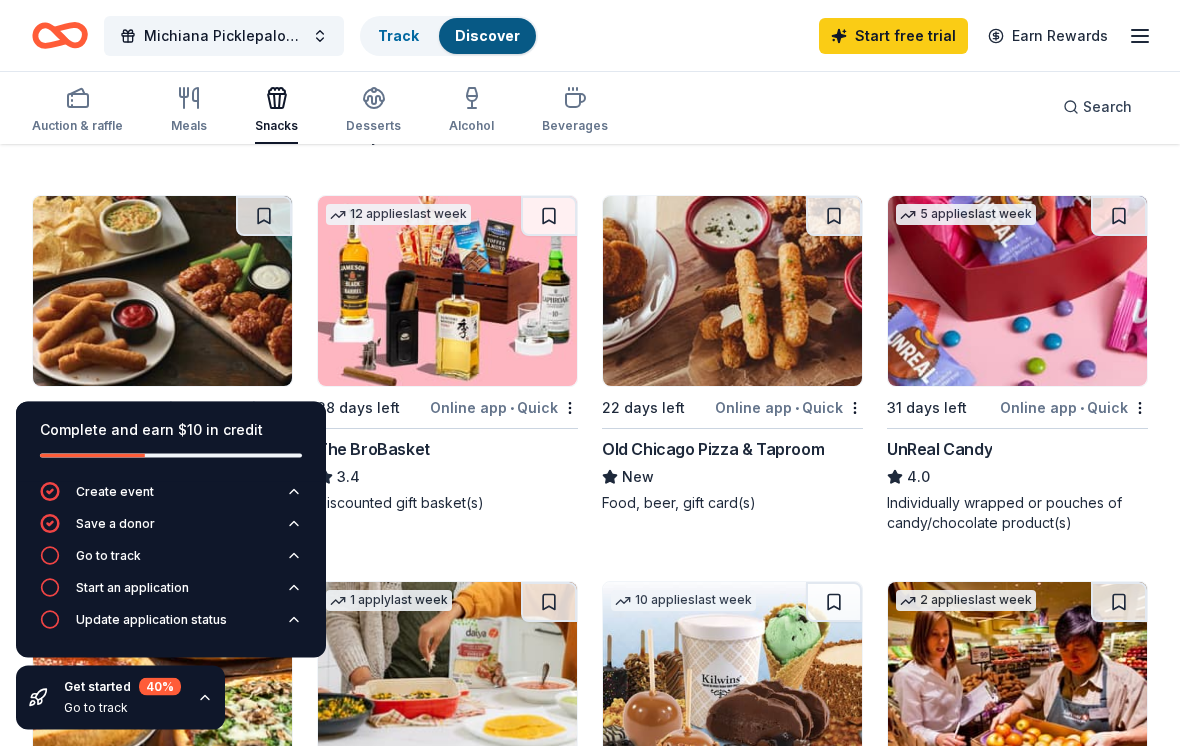 click at bounding box center (1017, 292) 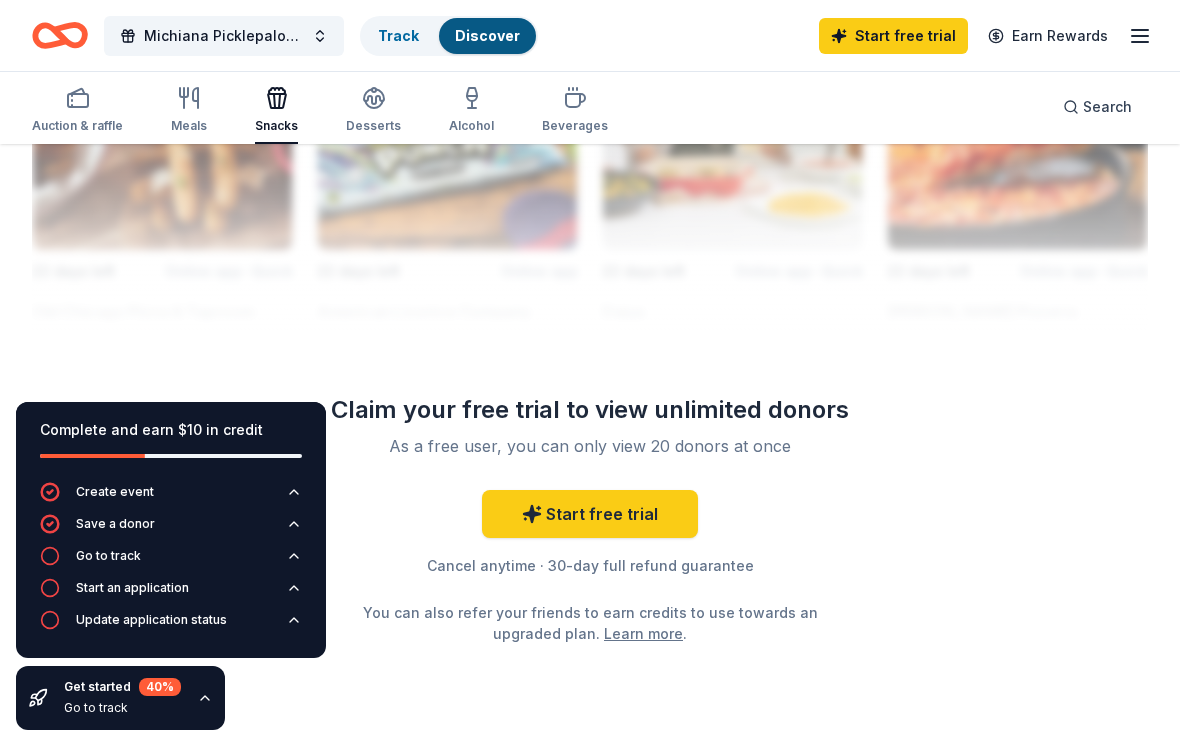 scroll, scrollTop: 2266, scrollLeft: 0, axis: vertical 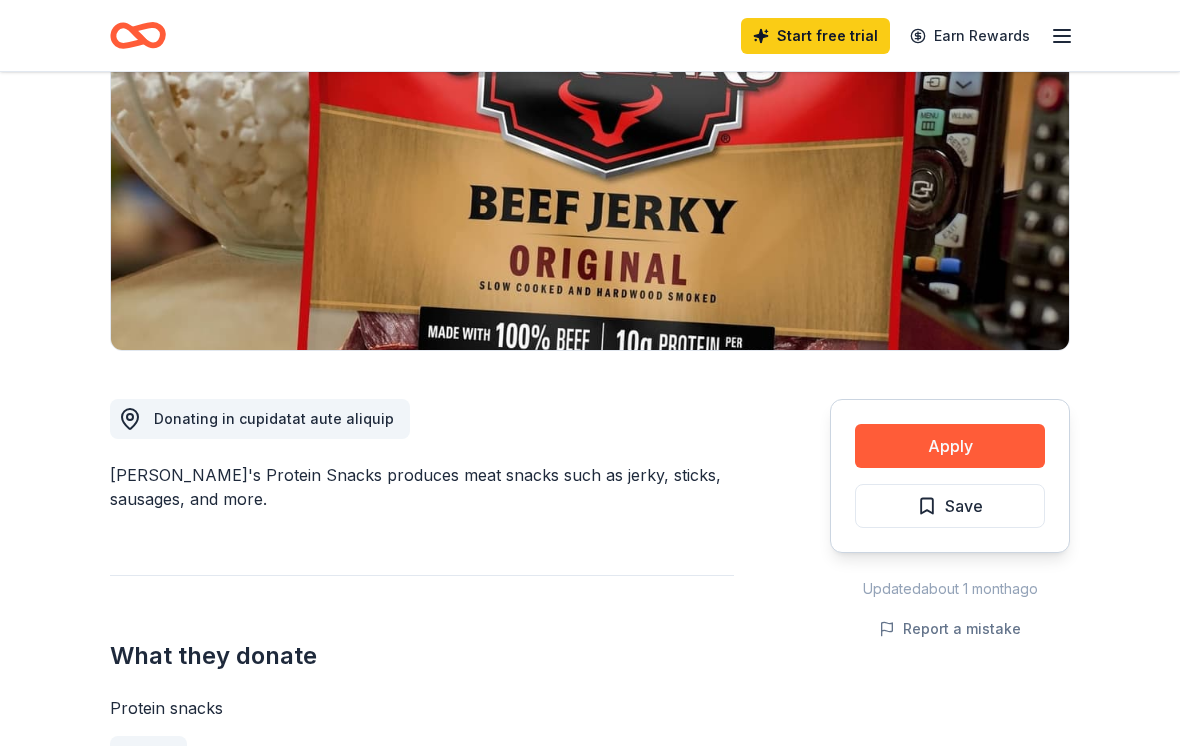 click on "Apply" at bounding box center [950, 447] 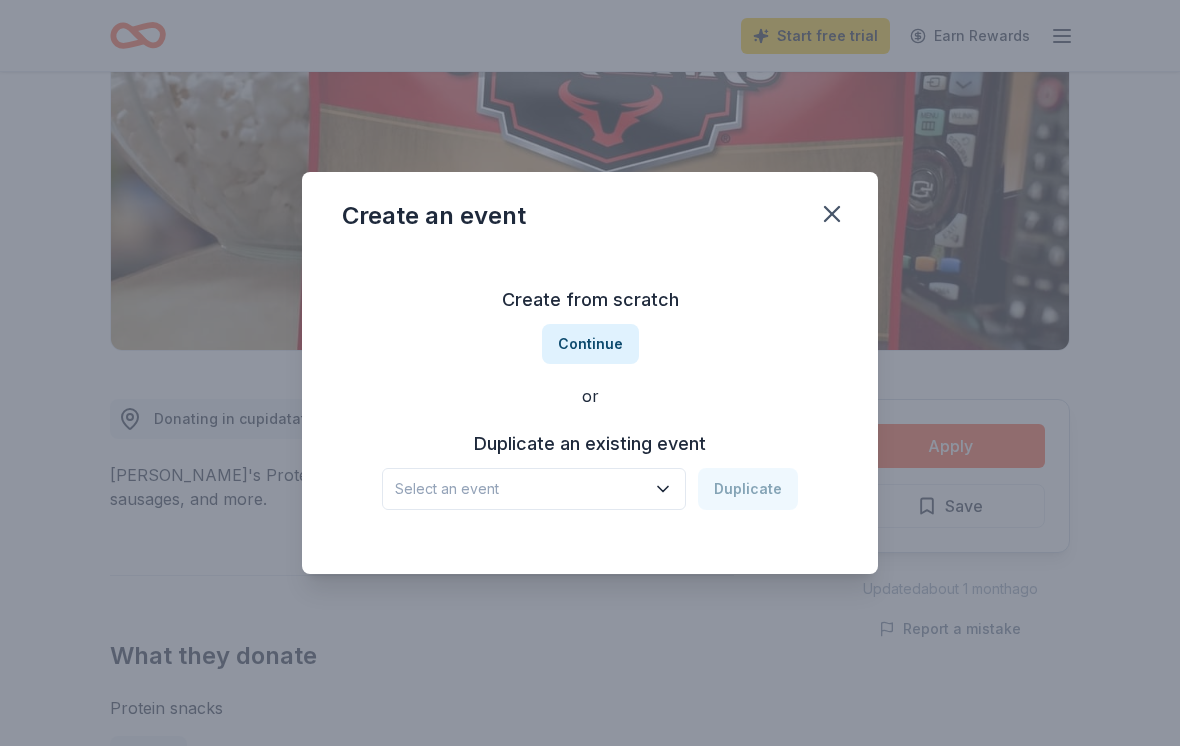 click 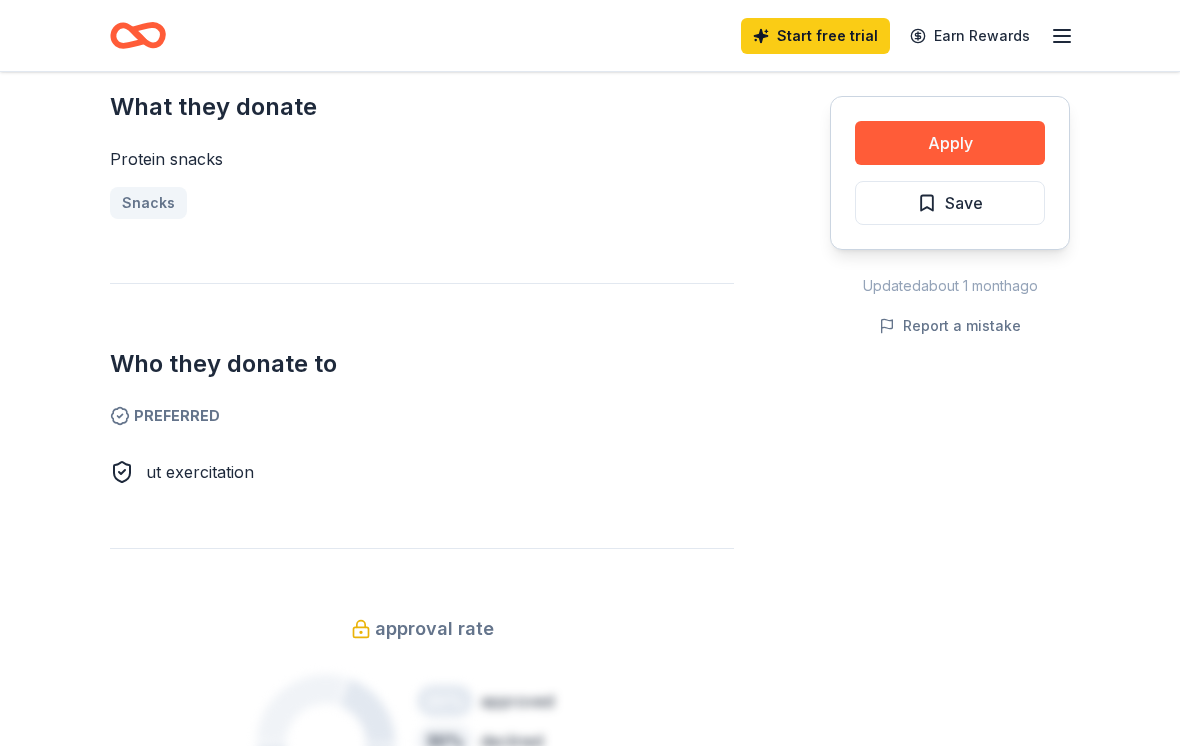 scroll, scrollTop: 796, scrollLeft: 0, axis: vertical 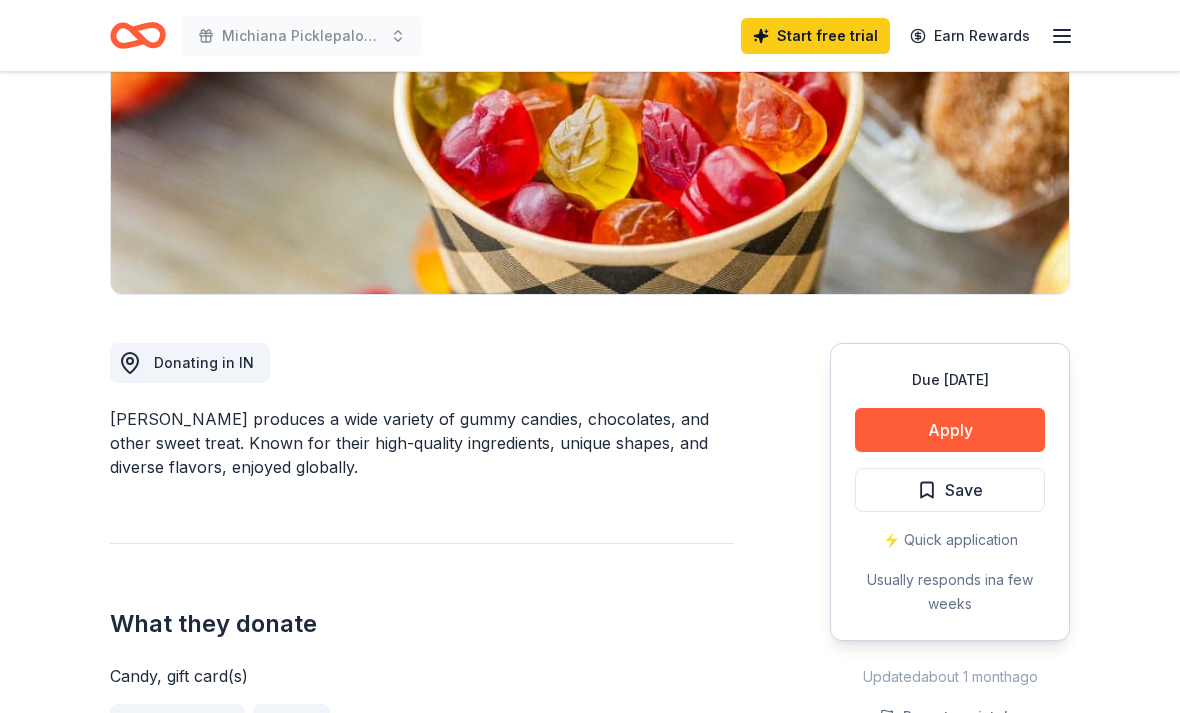 click on "Apply" at bounding box center (950, 430) 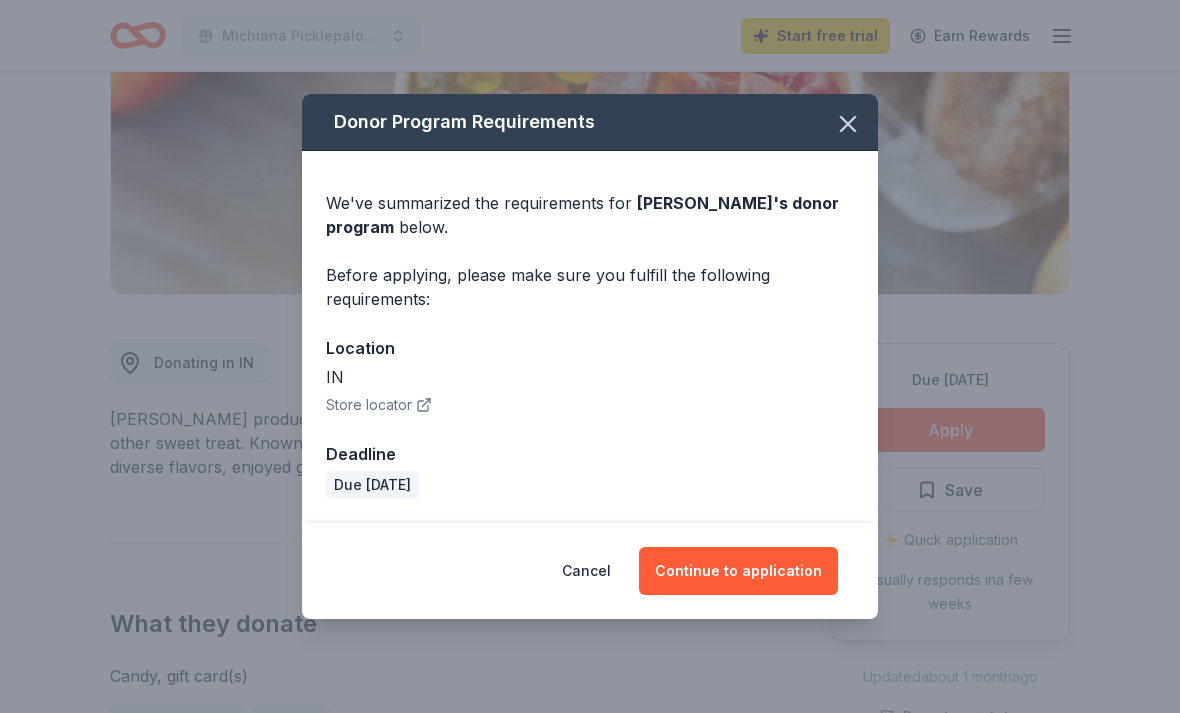 click on "Due in 22 days" at bounding box center (372, 485) 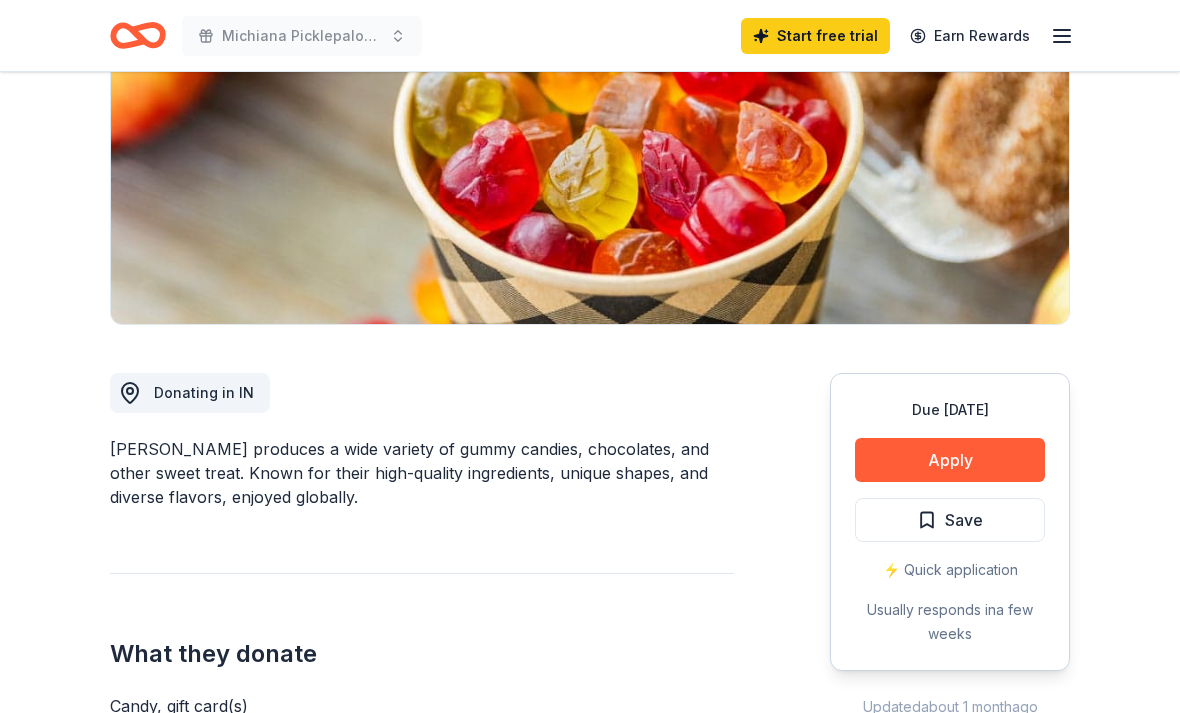 scroll, scrollTop: 0, scrollLeft: 0, axis: both 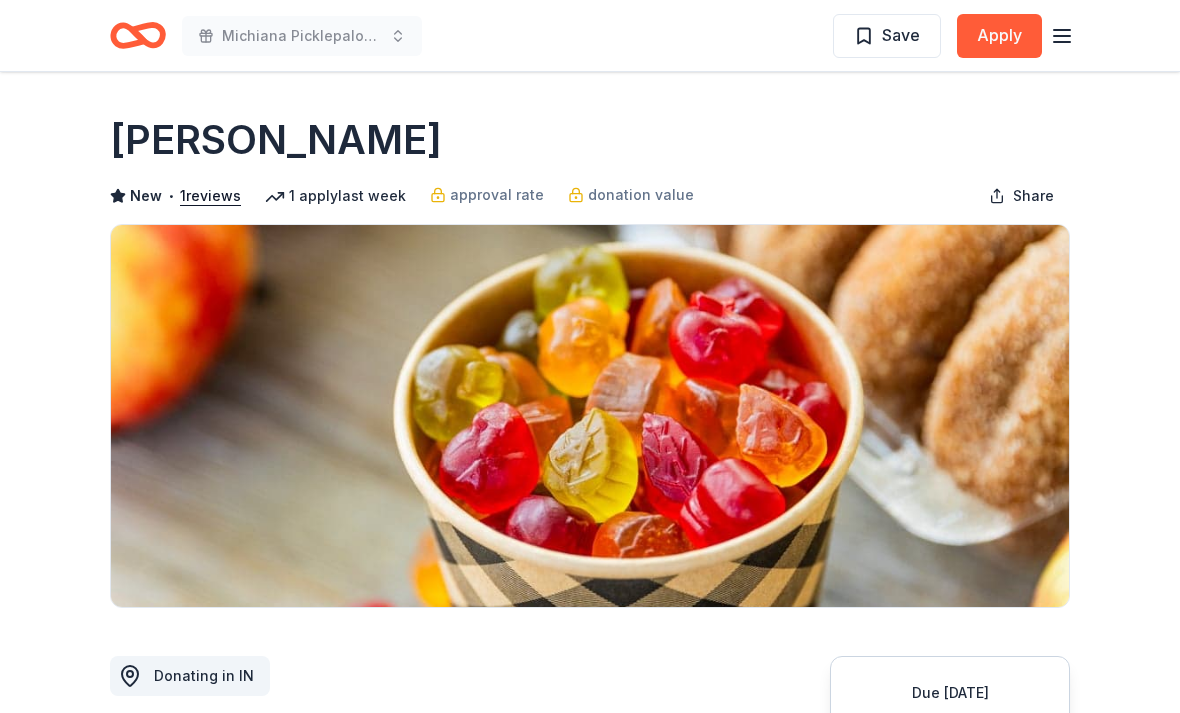 click 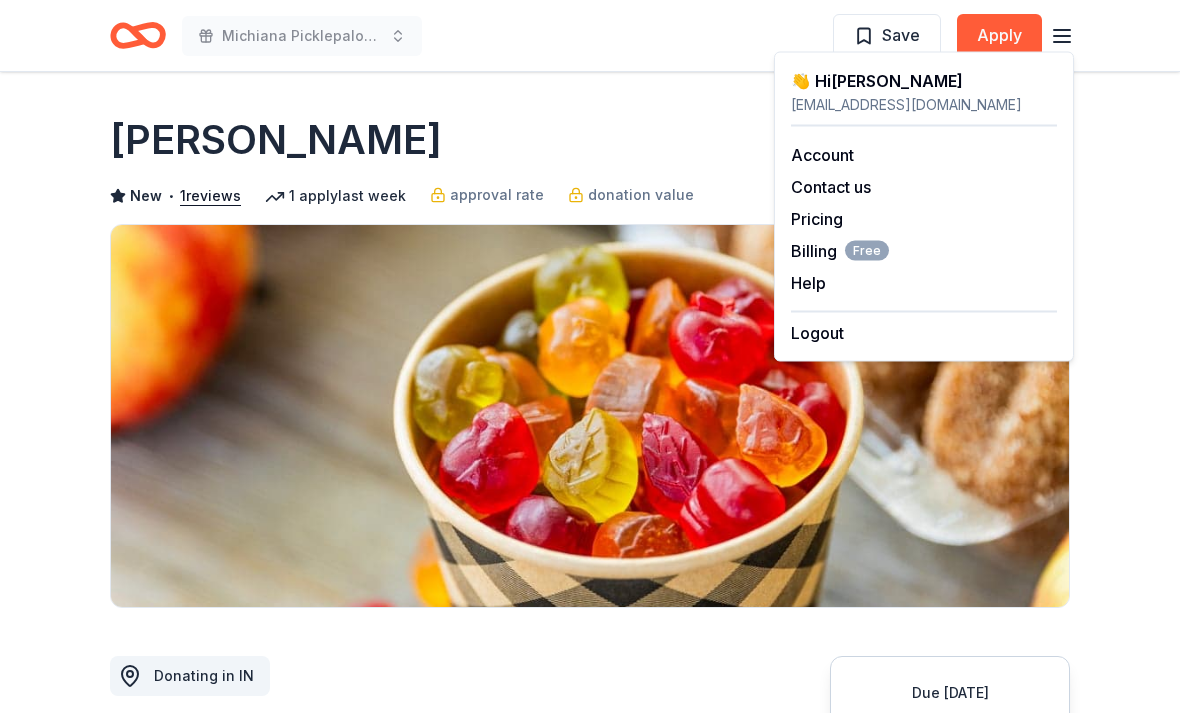 click on "Account" at bounding box center [822, 155] 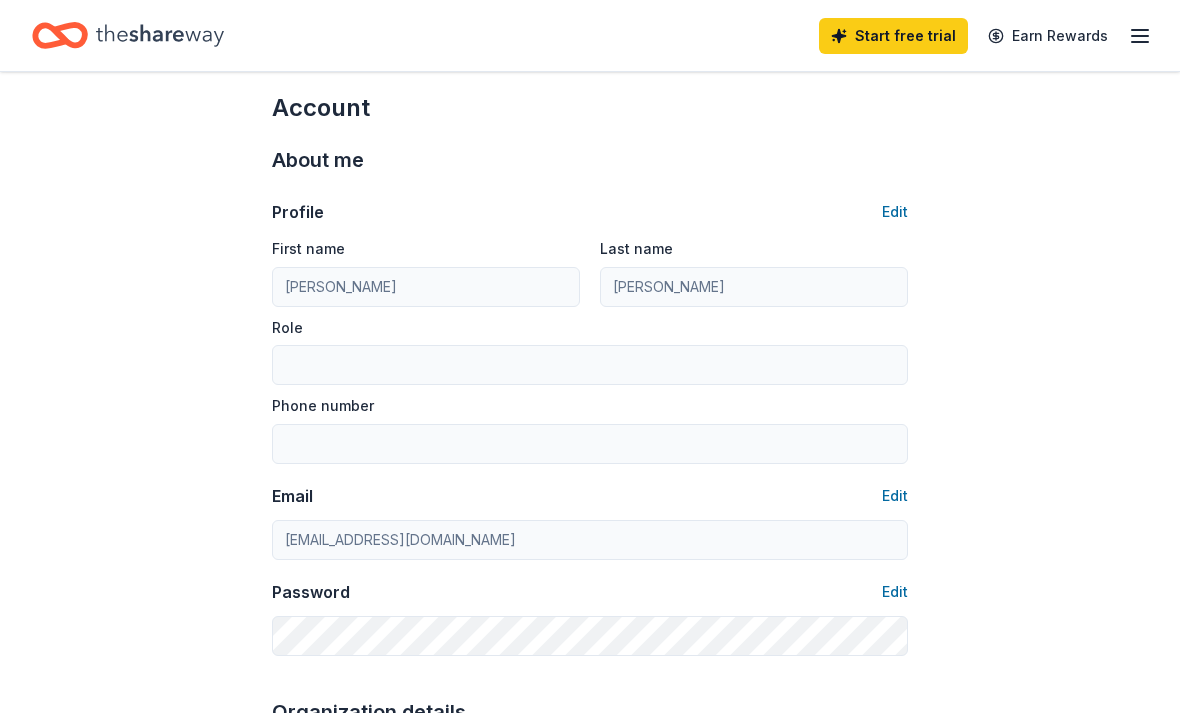 scroll, scrollTop: 0, scrollLeft: 0, axis: both 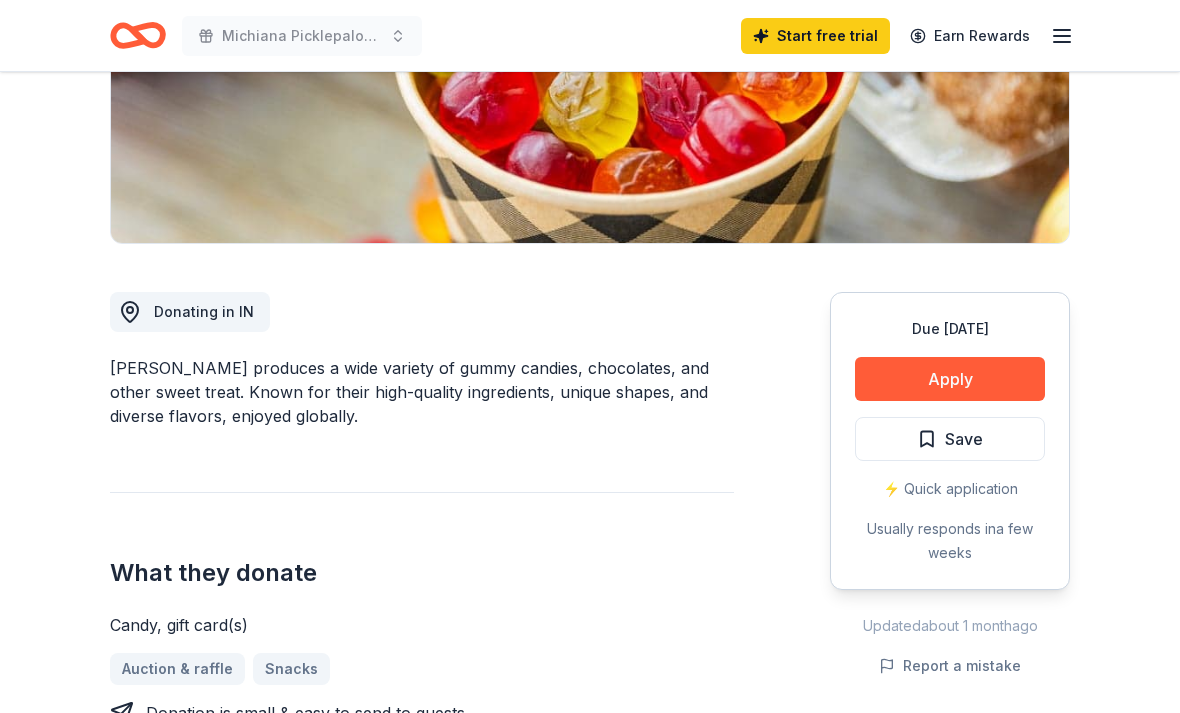 click on "Apply" at bounding box center (950, 379) 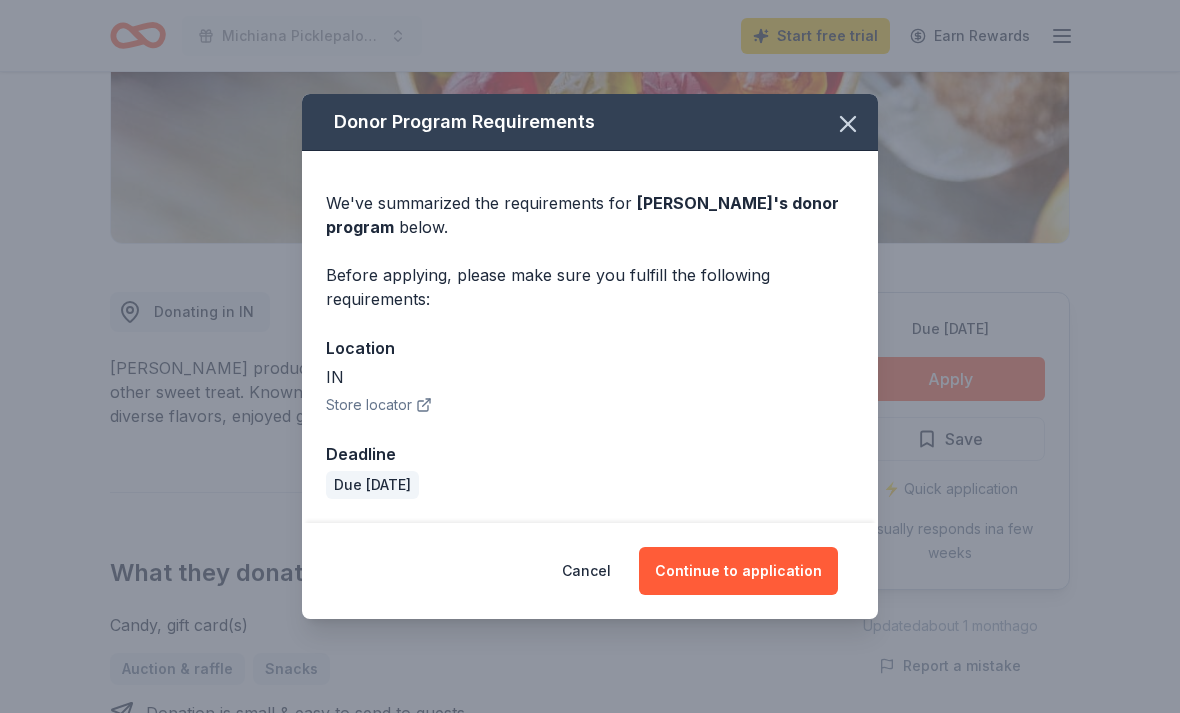 click on "Continue to application" at bounding box center (738, 571) 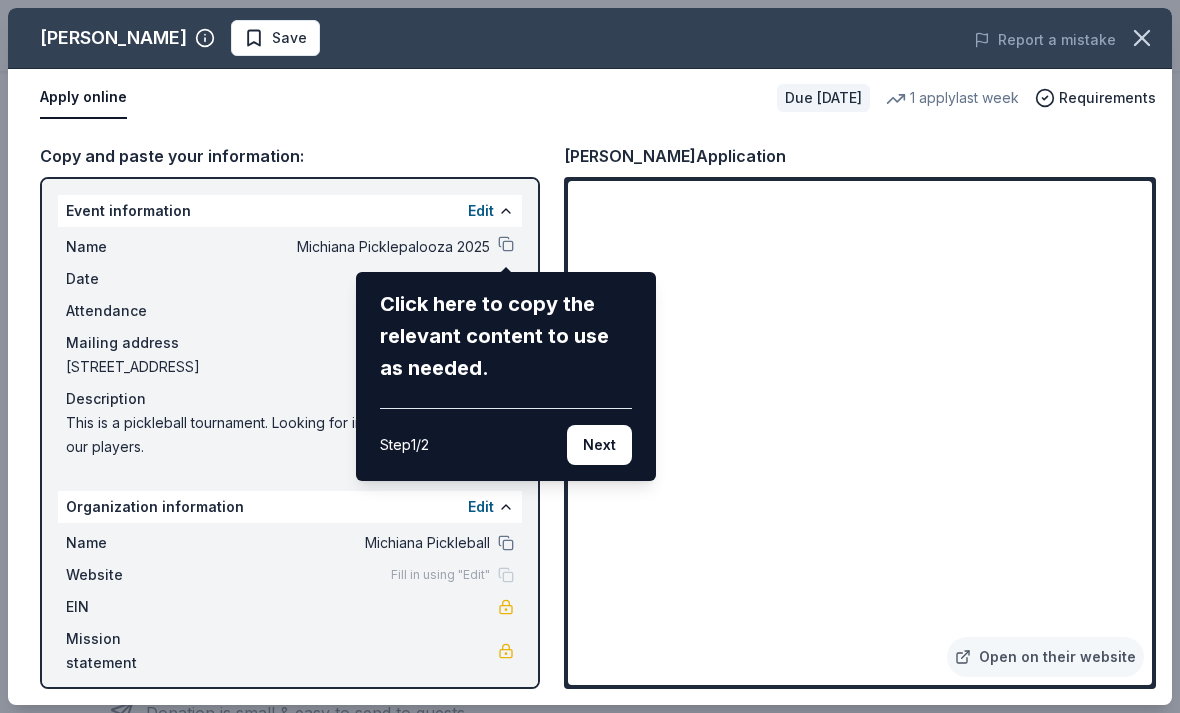 click on "Click here to copy the relevant content to use as needed." at bounding box center [506, 336] 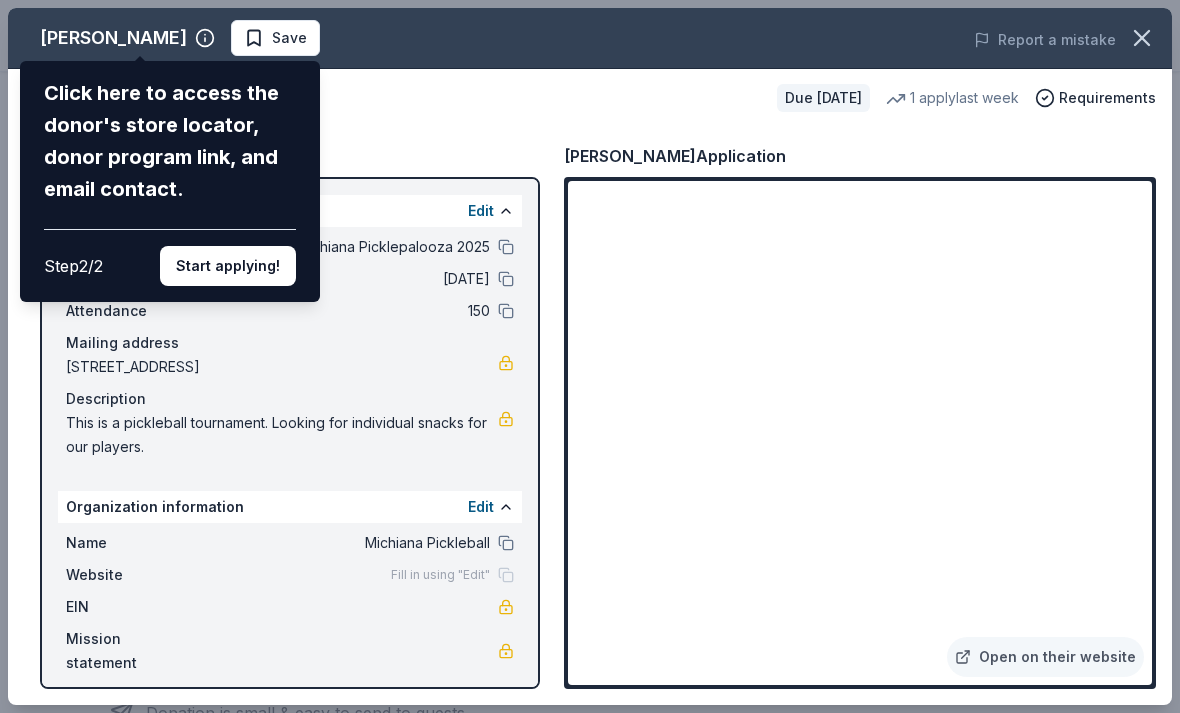 click on "Albanese Click here to access the donor's store locator, donor program link, and email contact. Step  2 / 2 Start applying! Save Report a mistake Apply online Due in 22 days 1   apply  last week Requirements Copy and paste your information: Event information Edit Name Michiana Picklepalooza 2025 Date 09/06/25 Attendance 150 Mailing address 1605 Hidden Hills Trail, Long Beach, IN 46360 Description This is a pickleball tournament. Looking for individual snacks for our players. Organization information Edit Name Michiana Pickleball Website Fill in using "Edit" EIN Mission statement Albanese's  Application Open on their website" at bounding box center [590, 356] 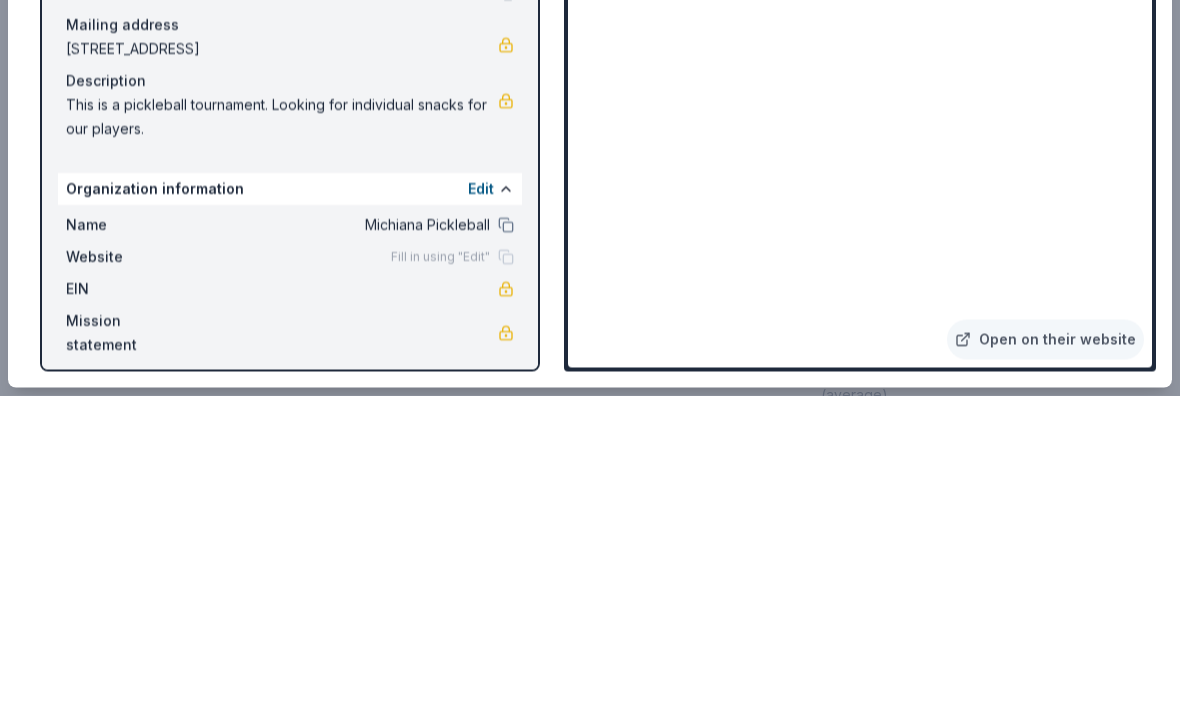 scroll, scrollTop: 1068, scrollLeft: 0, axis: vertical 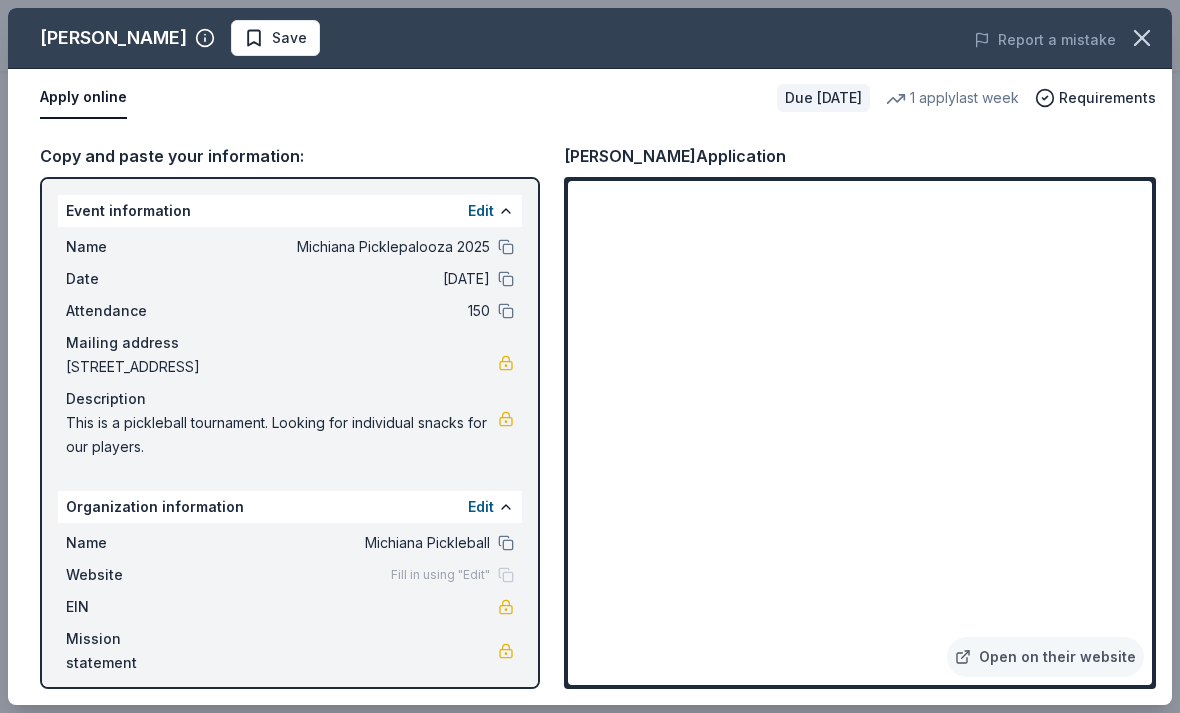 click 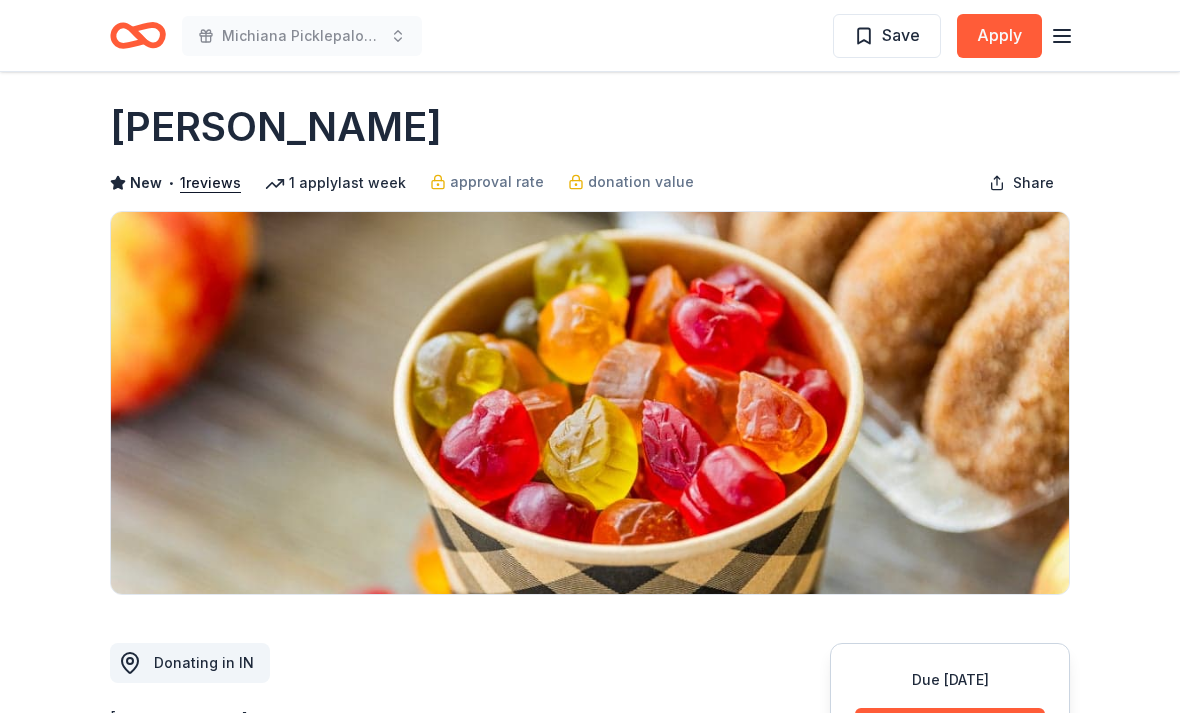 scroll, scrollTop: 0, scrollLeft: 0, axis: both 